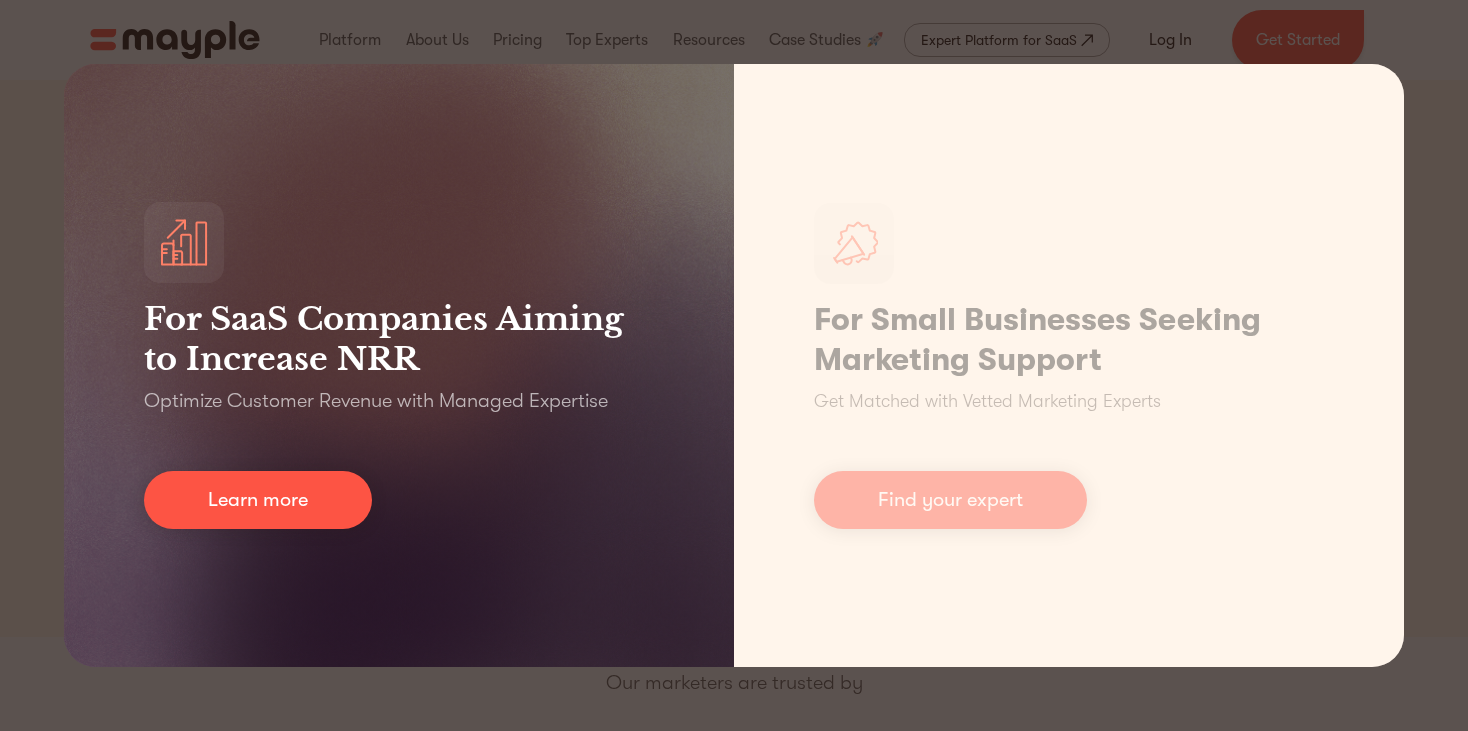 scroll, scrollTop: 0, scrollLeft: 0, axis: both 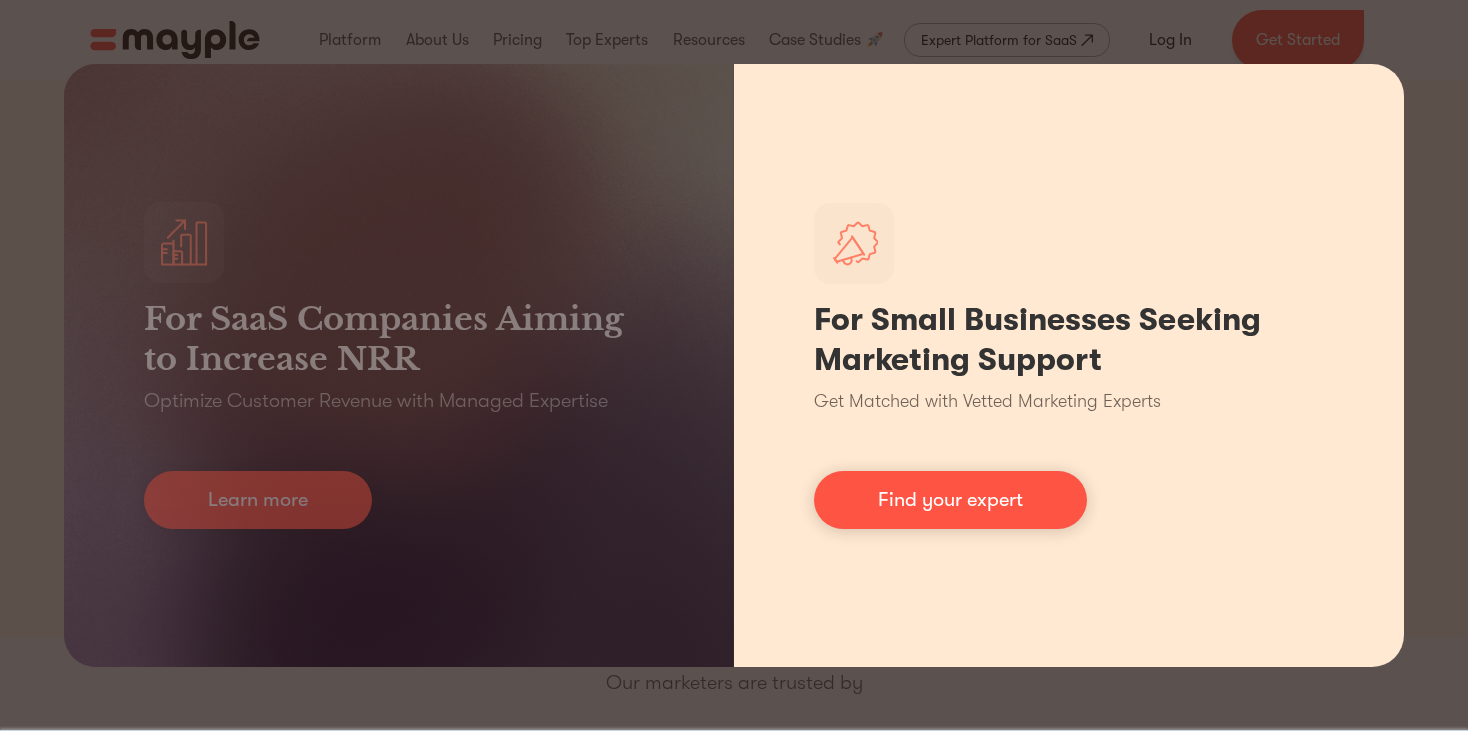 click on "For Small Businesses Seeking Marketing Support Get Matched with Vetted Marketing Experts Find your expert" at bounding box center [1069, 365] 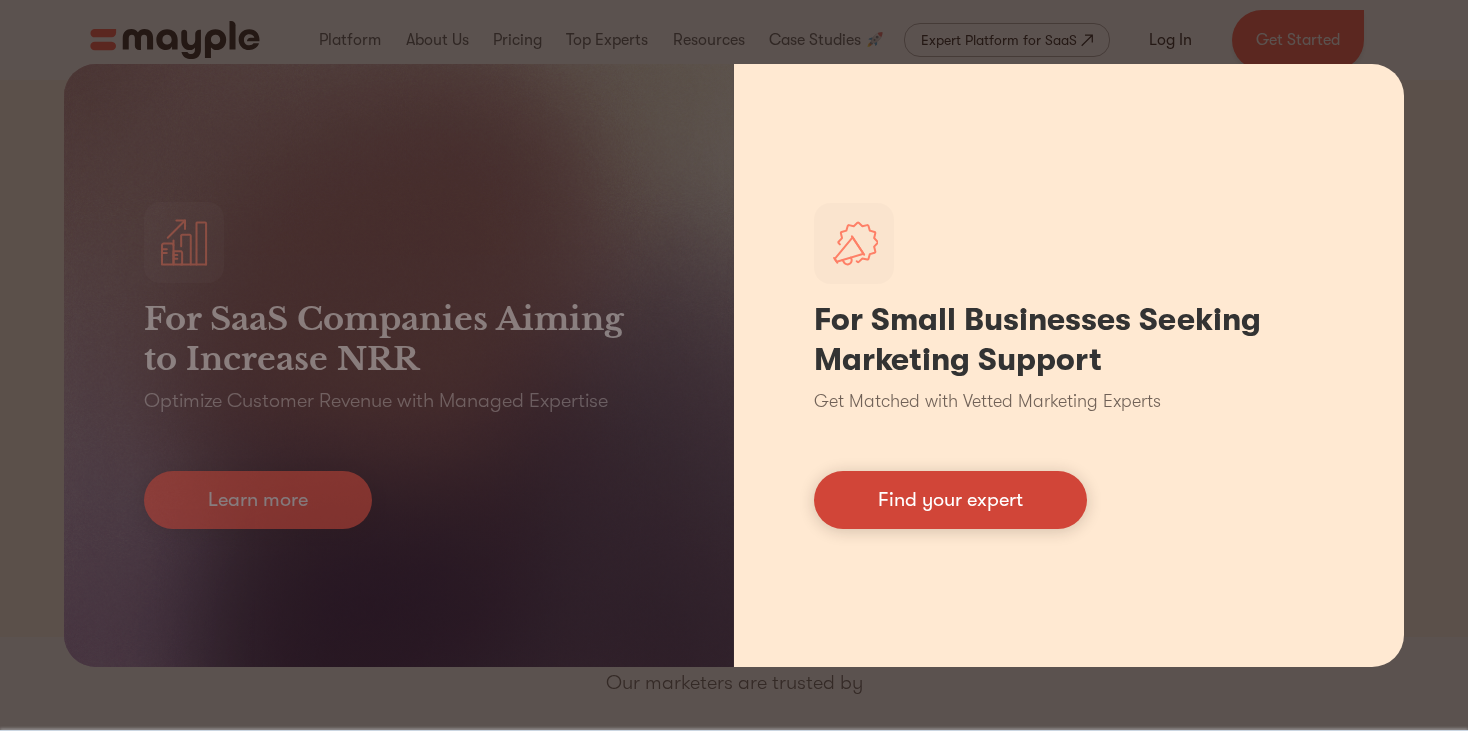 click on "Find your expert" at bounding box center [950, 500] 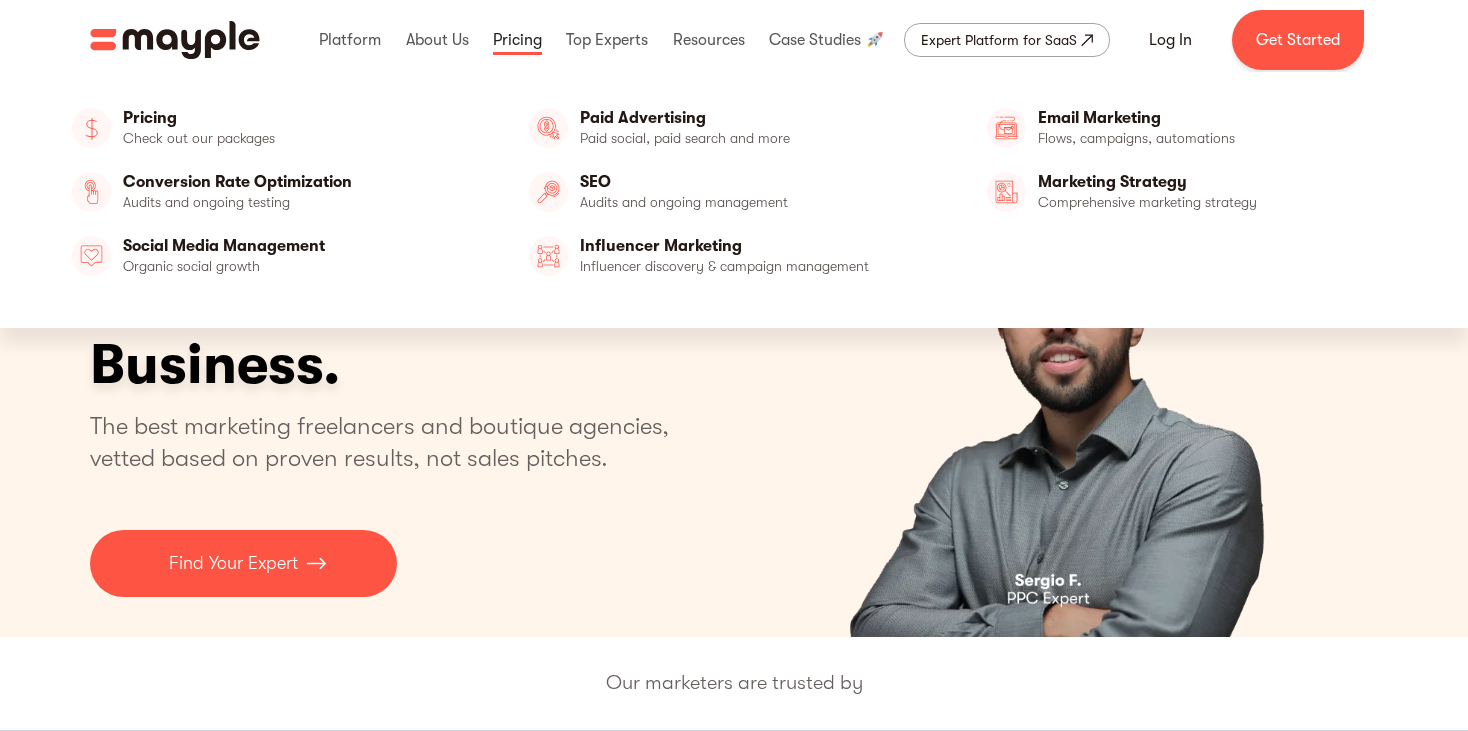 click at bounding box center [517, 40] 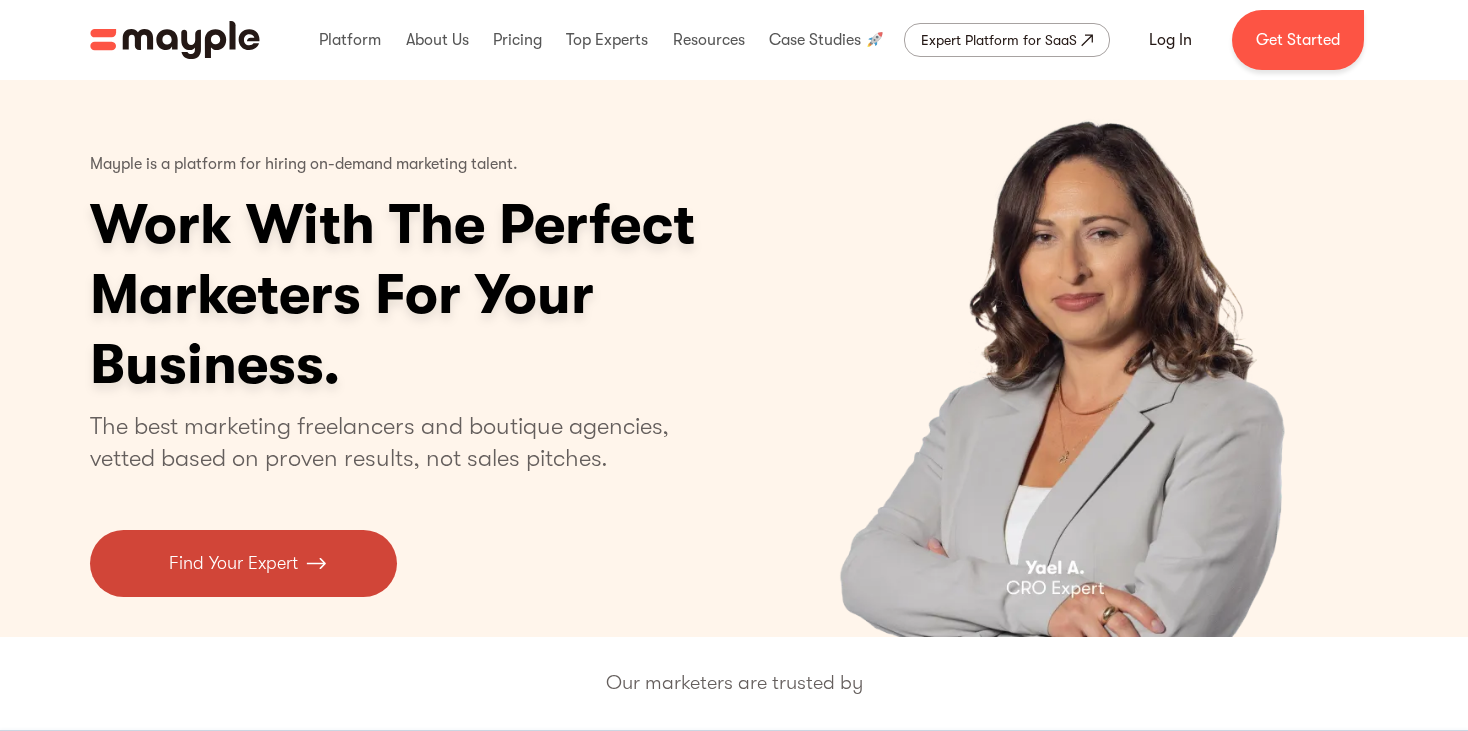 click on "Find Your Expert" at bounding box center [233, 563] 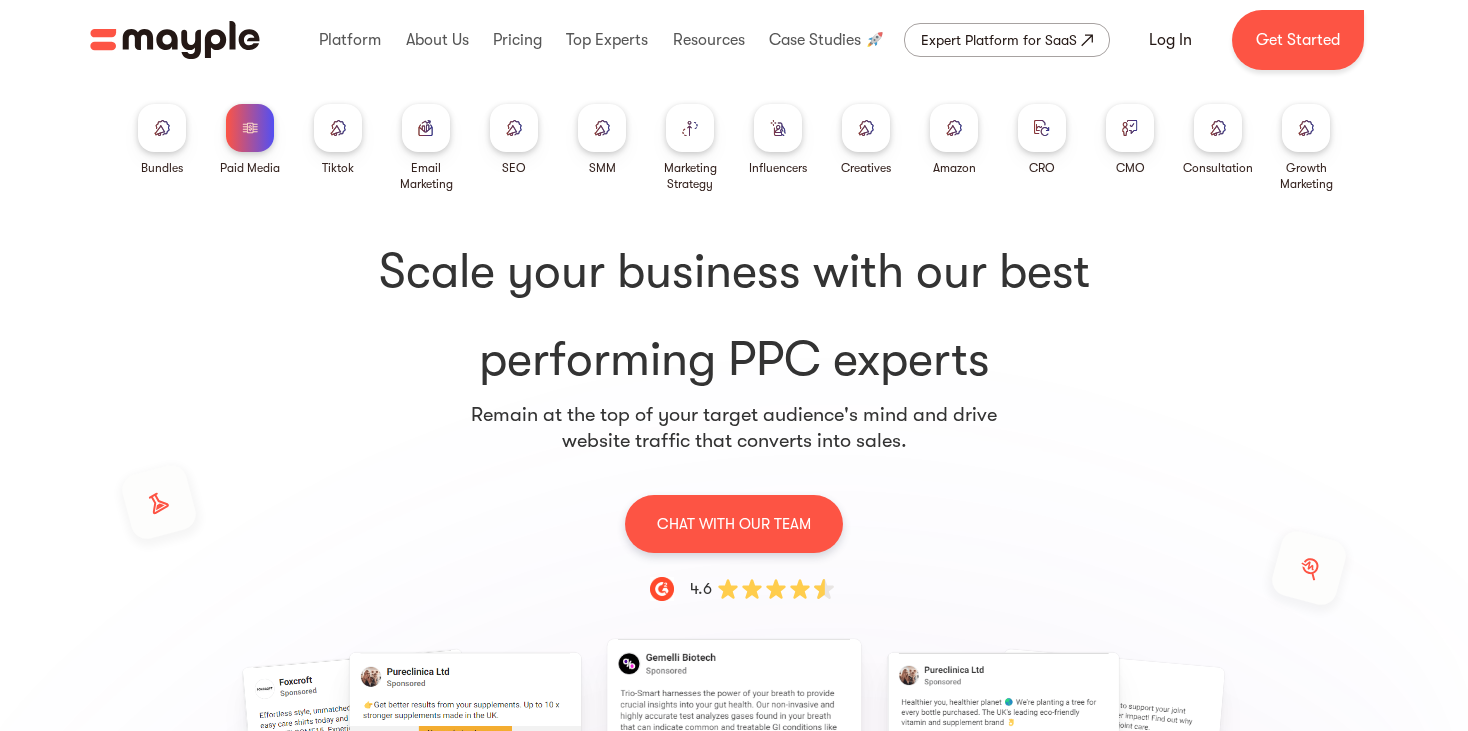 scroll, scrollTop: 0, scrollLeft: 0, axis: both 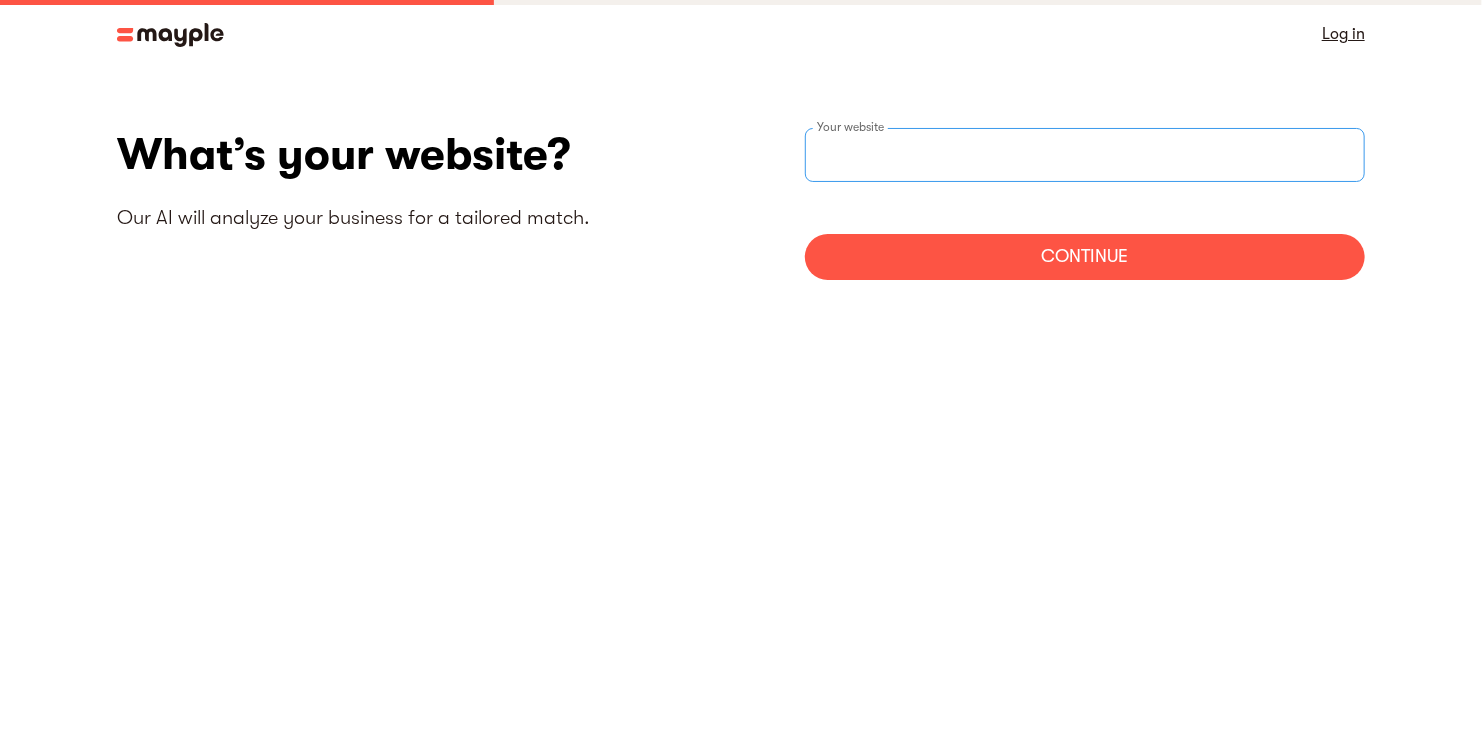click at bounding box center (1085, 155) 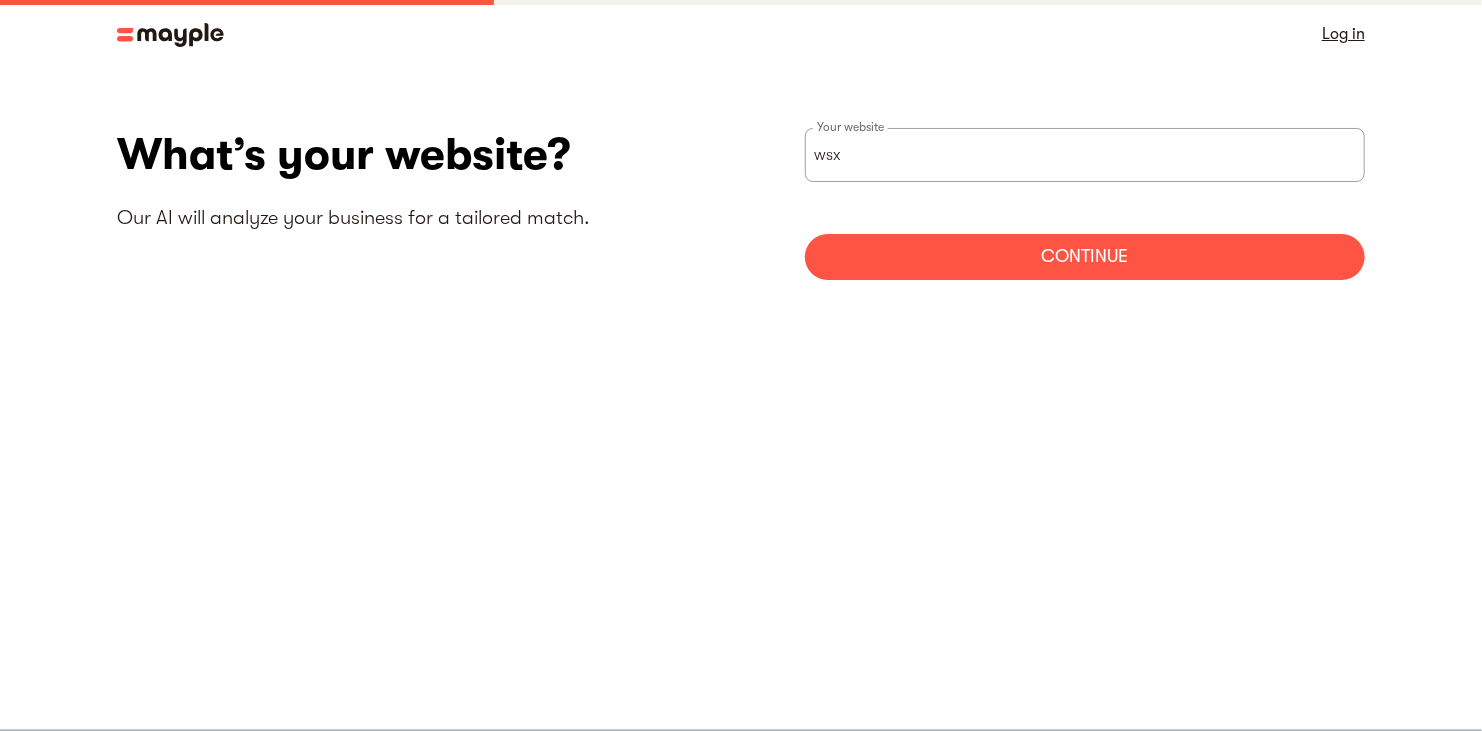 click on "Continue" at bounding box center [1085, 257] 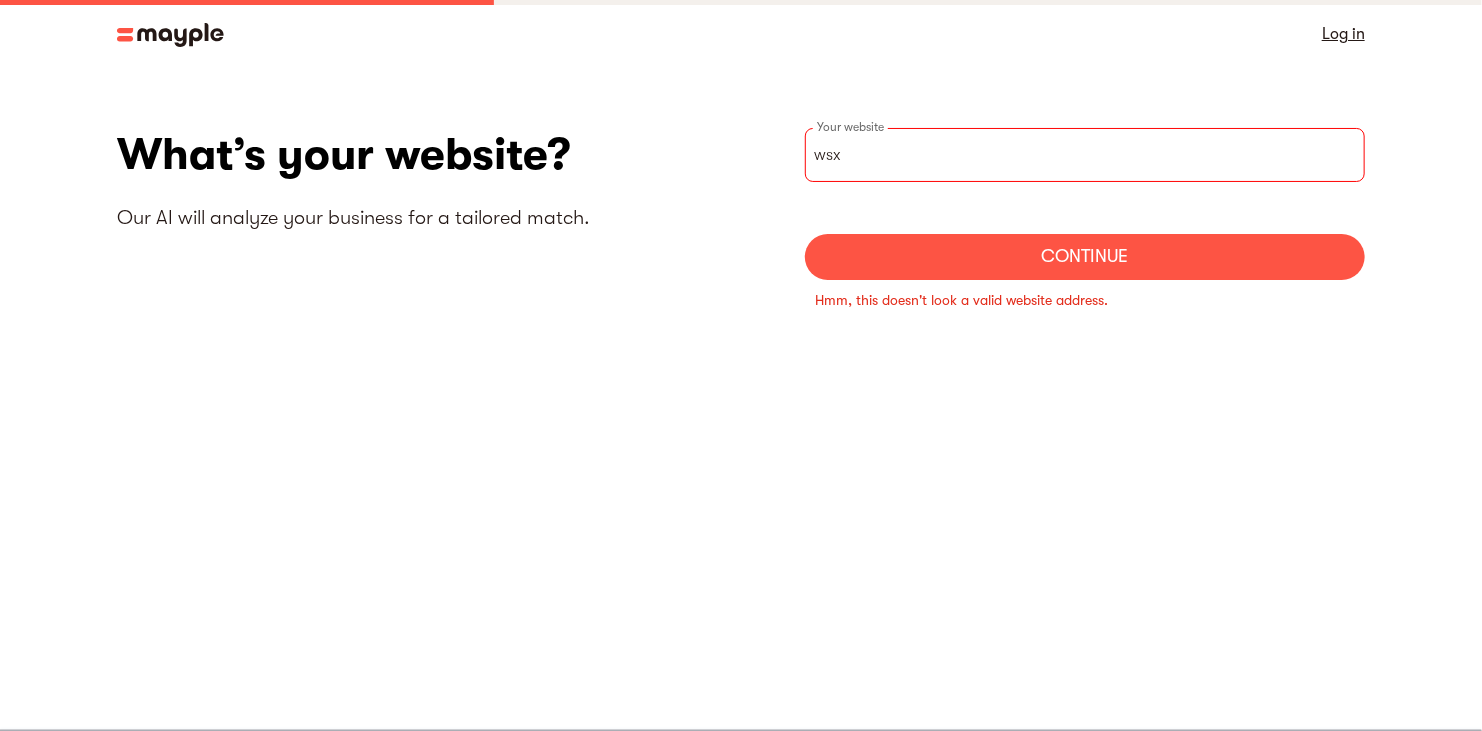 drag, startPoint x: 1013, startPoint y: 180, endPoint x: 772, endPoint y: 148, distance: 243.1152 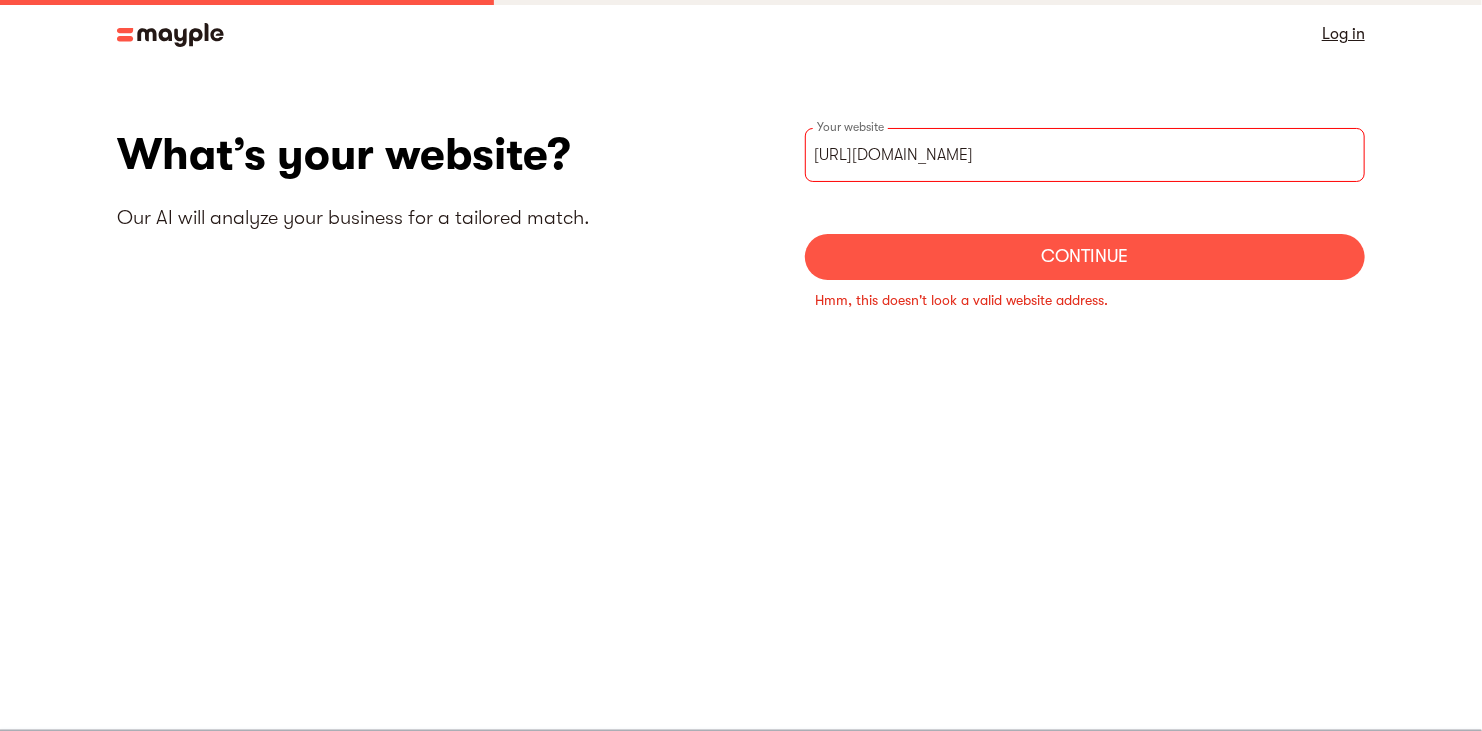 type on "https://www.facebook.com/profile.php?id=61578923720154" 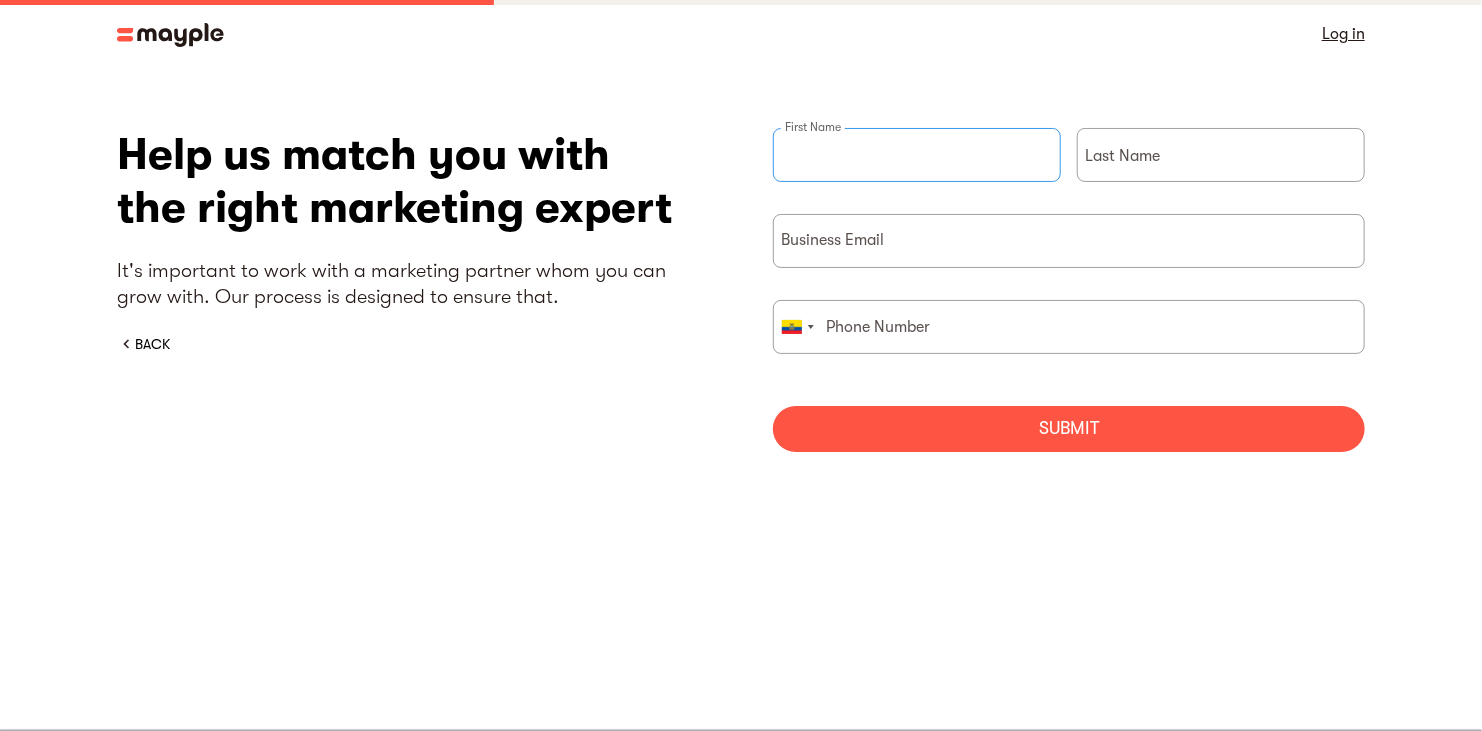 click at bounding box center (917, 155) 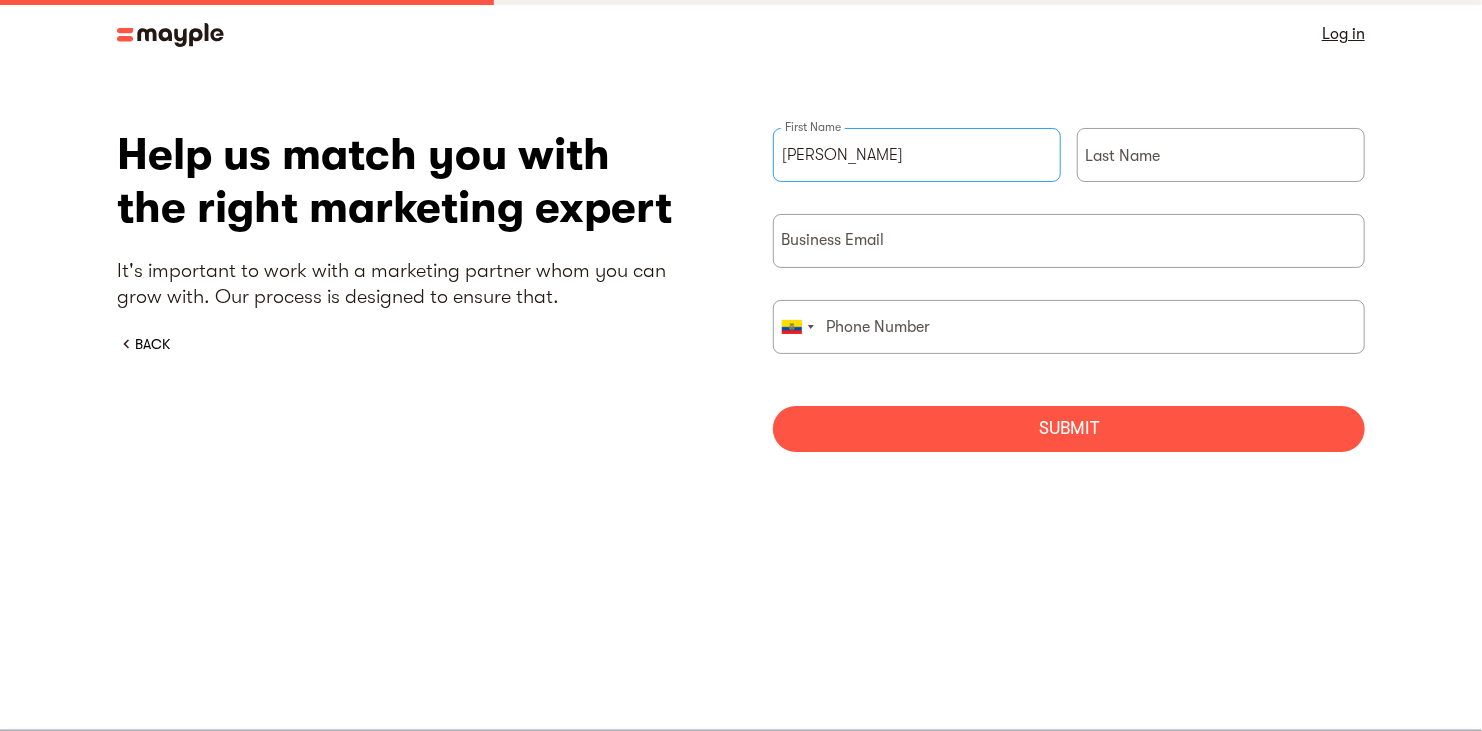 click on "SANTIAGO CHICA" at bounding box center [917, 155] 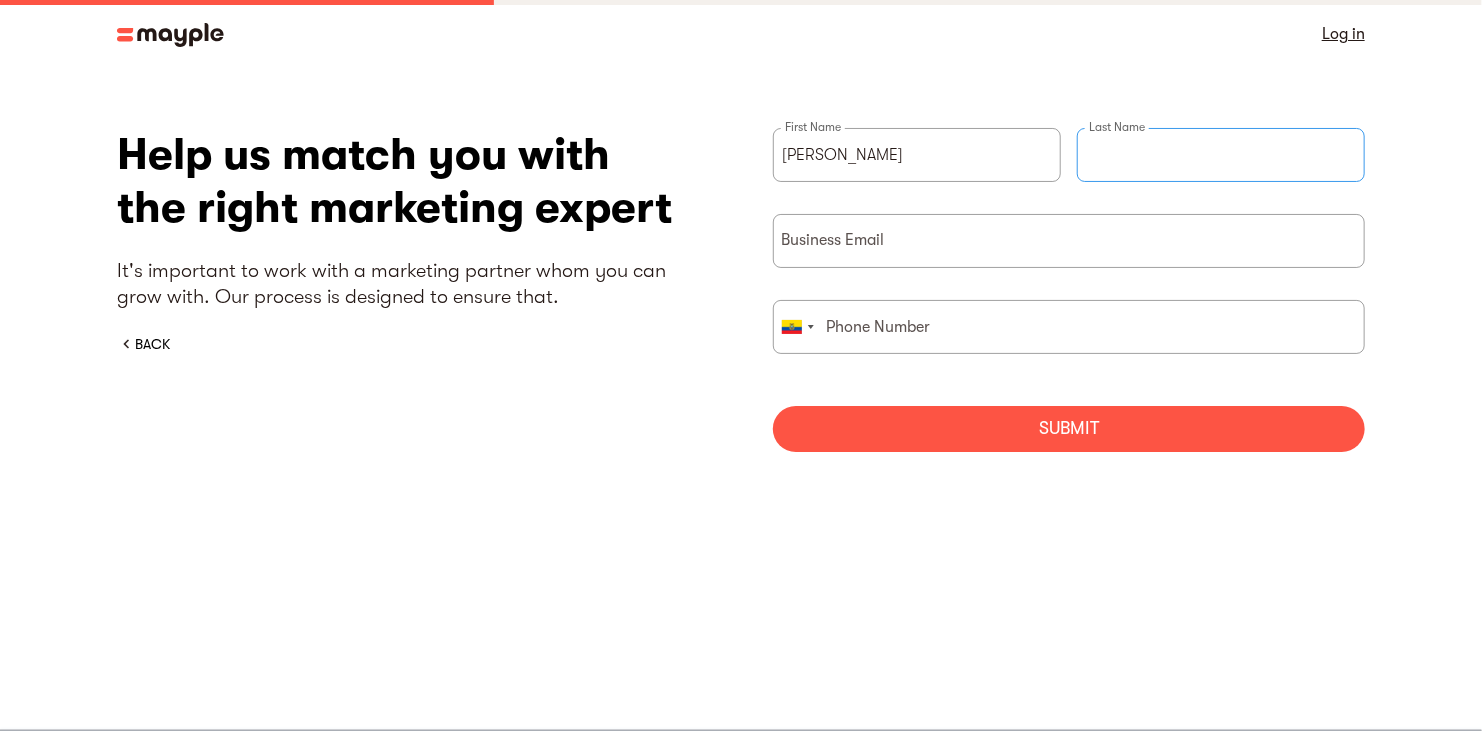 click at bounding box center [1221, 155] 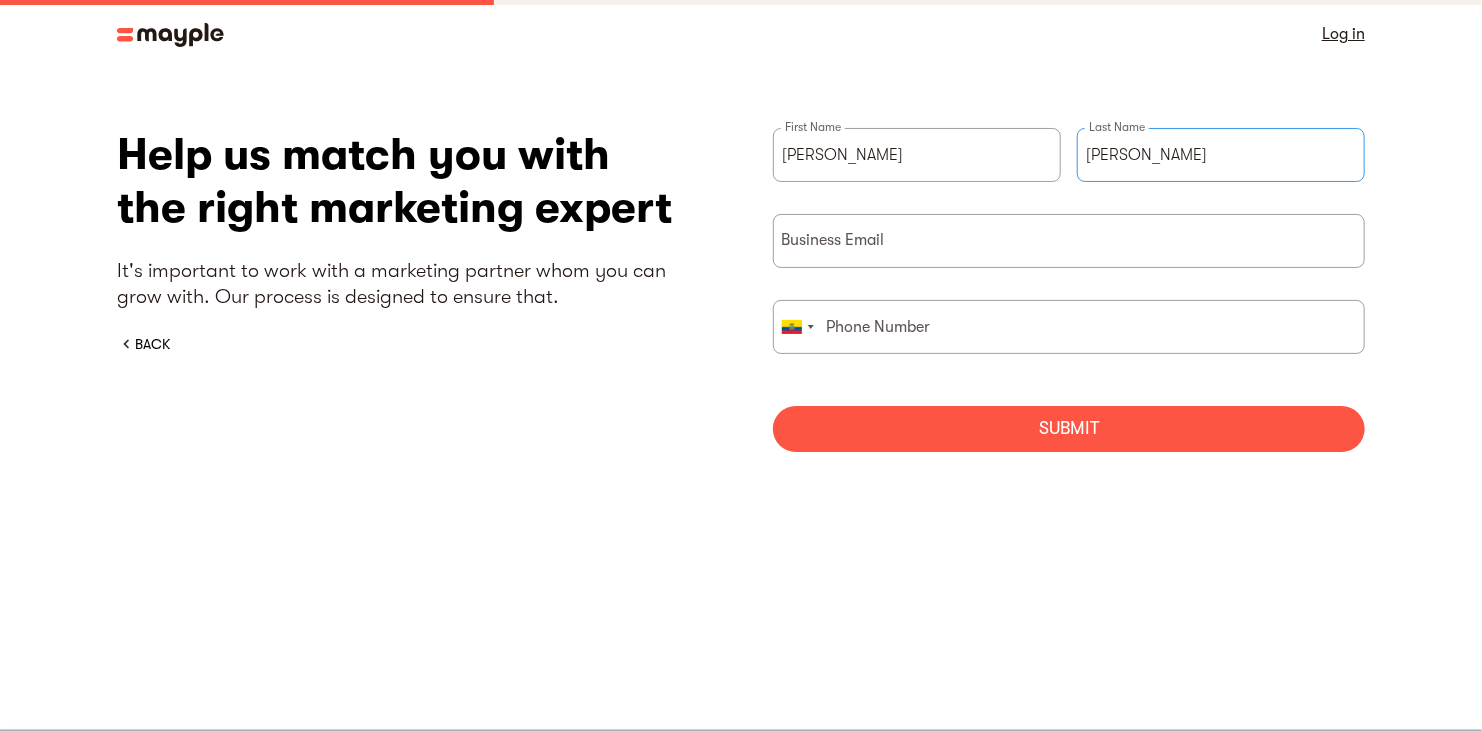 type on "CHICAIZA" 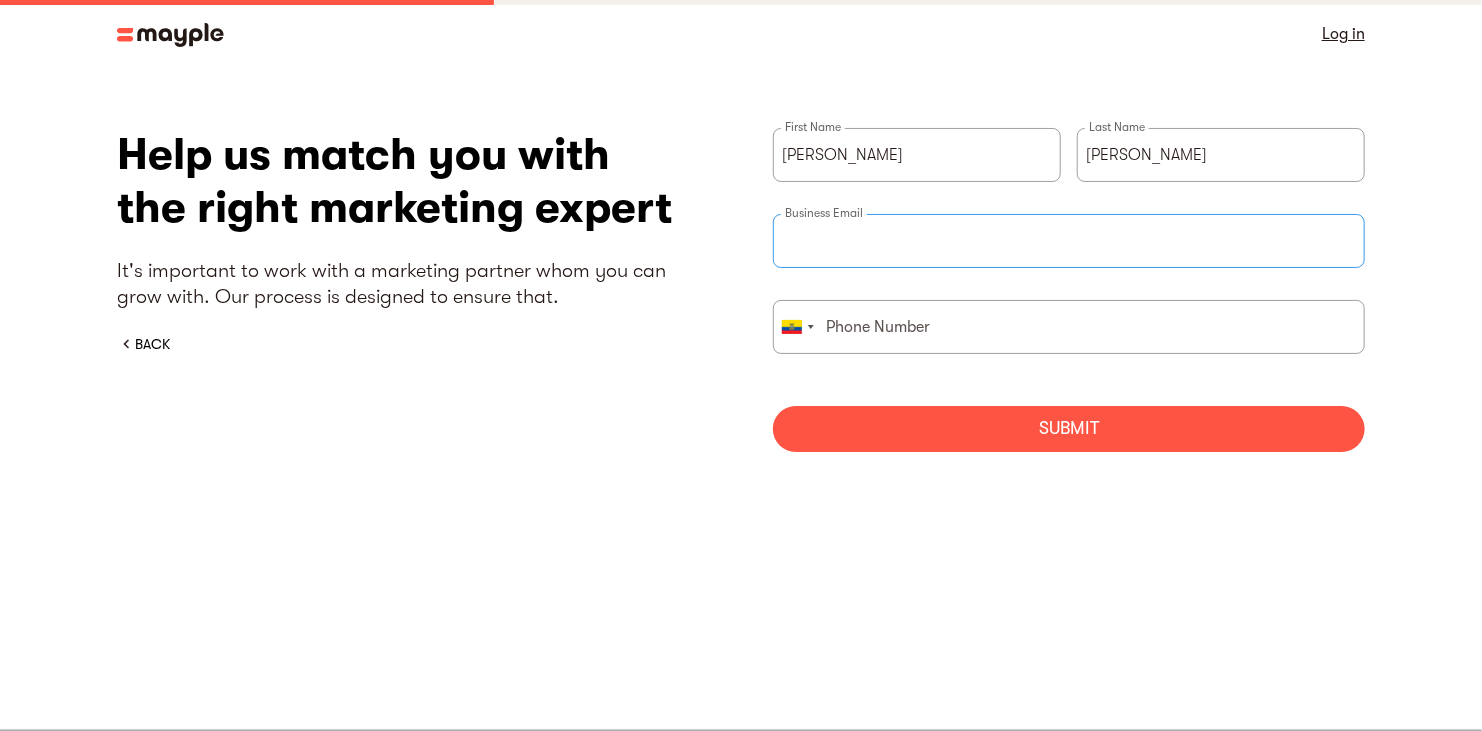 click at bounding box center (1069, 241) 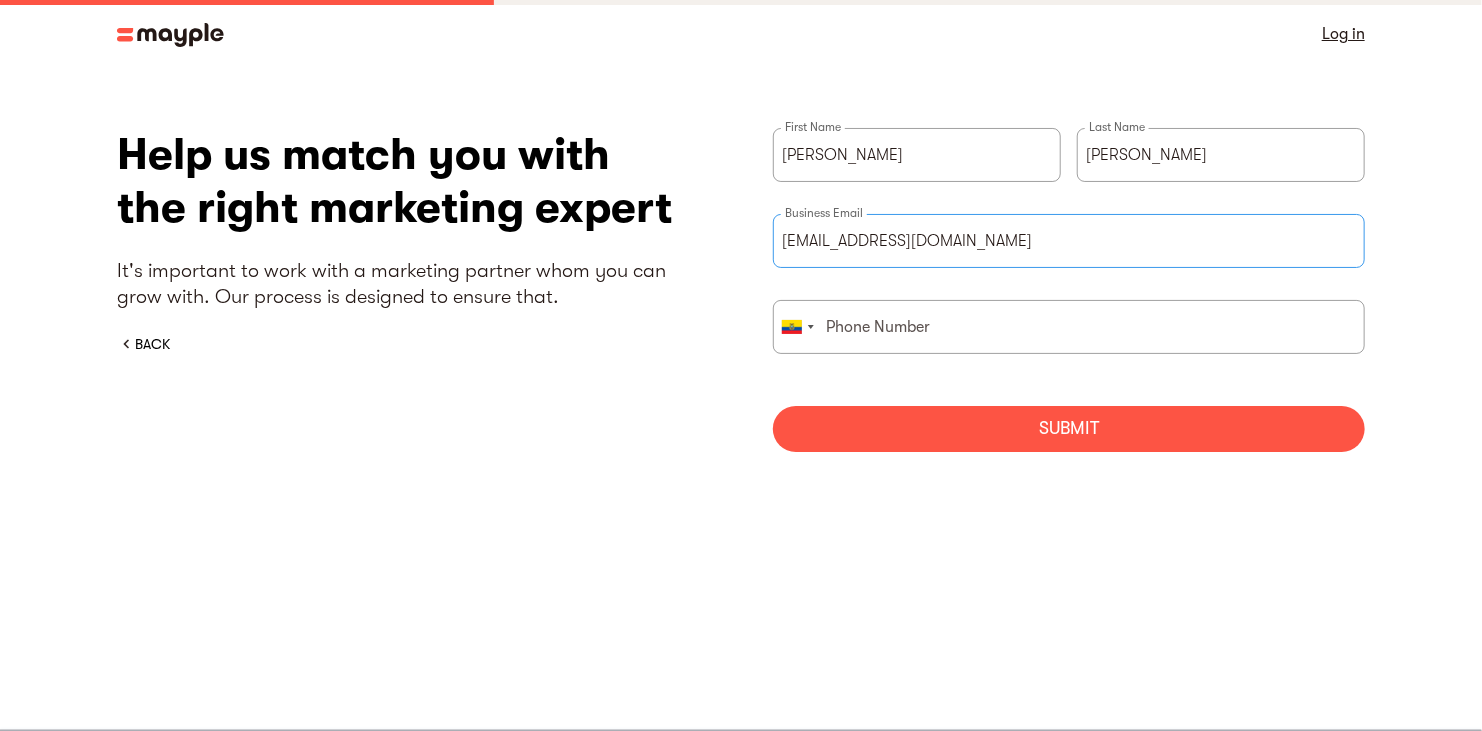 type on "santycha28@gmail.com" 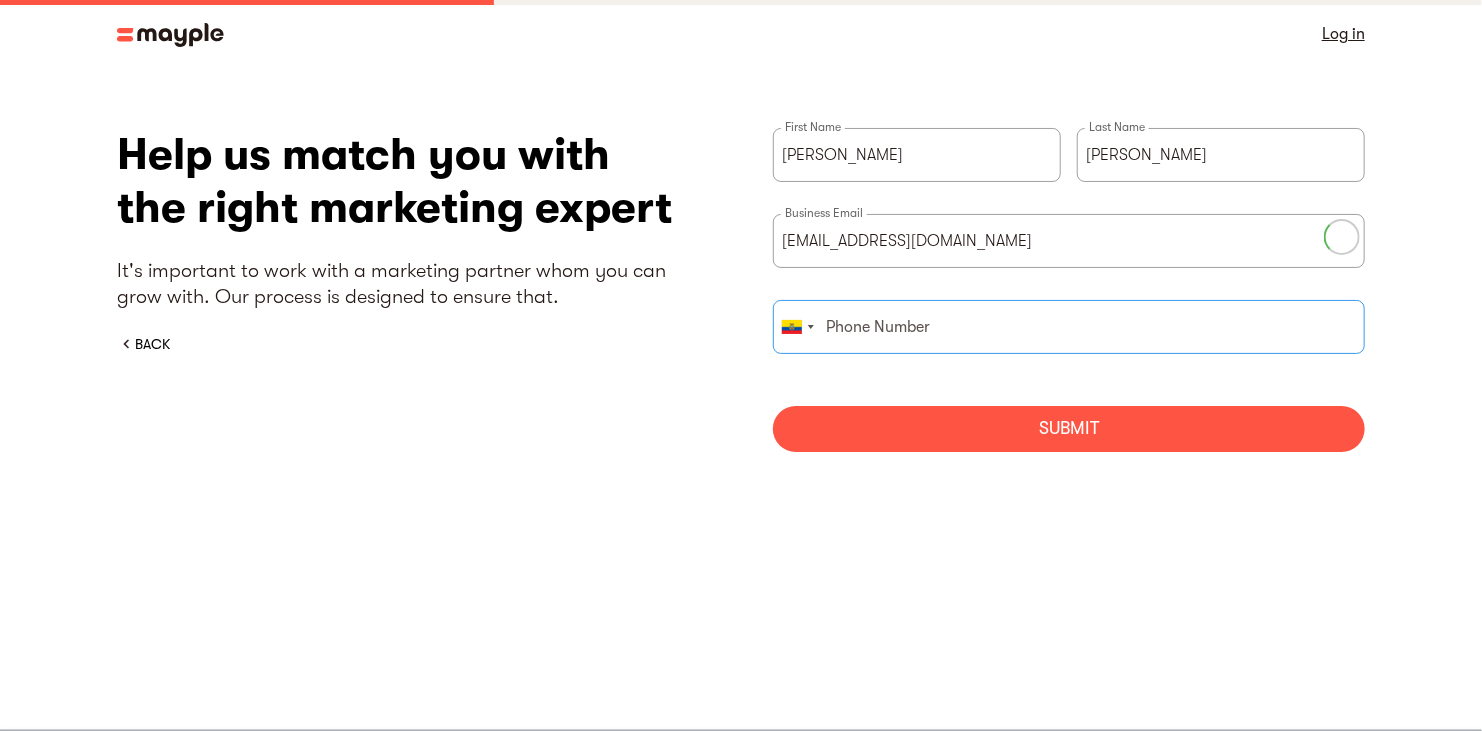 click at bounding box center [1069, 327] 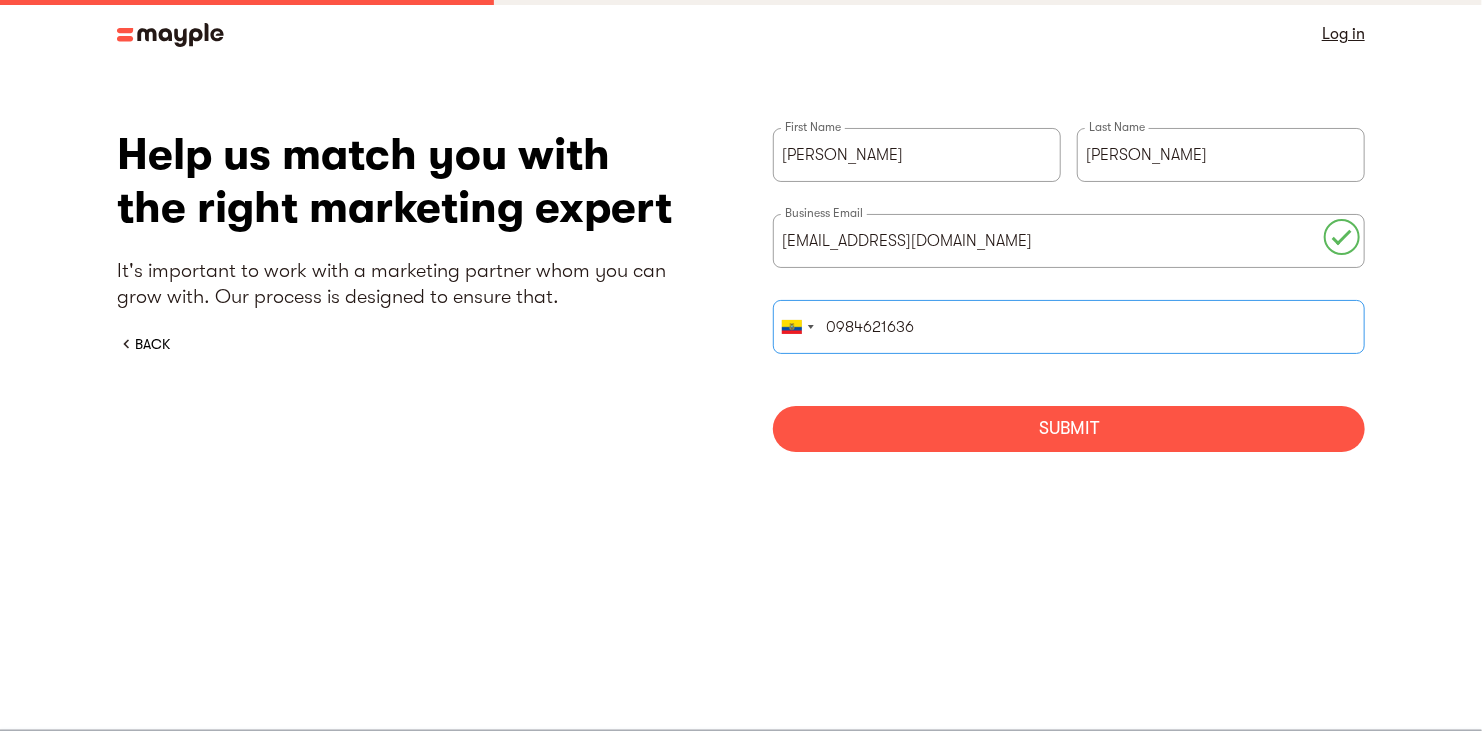 type on "0984621636" 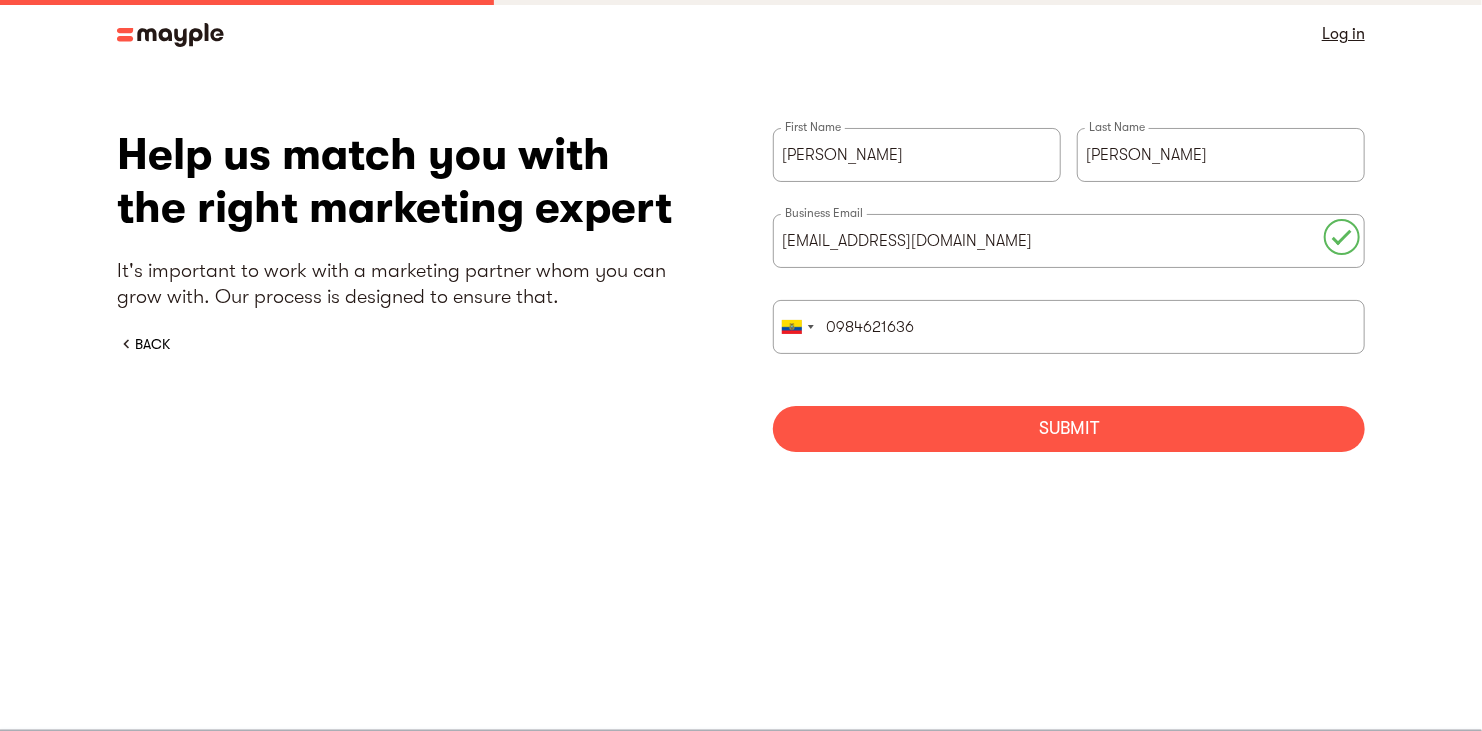 click on "Submit" at bounding box center (1069, 429) 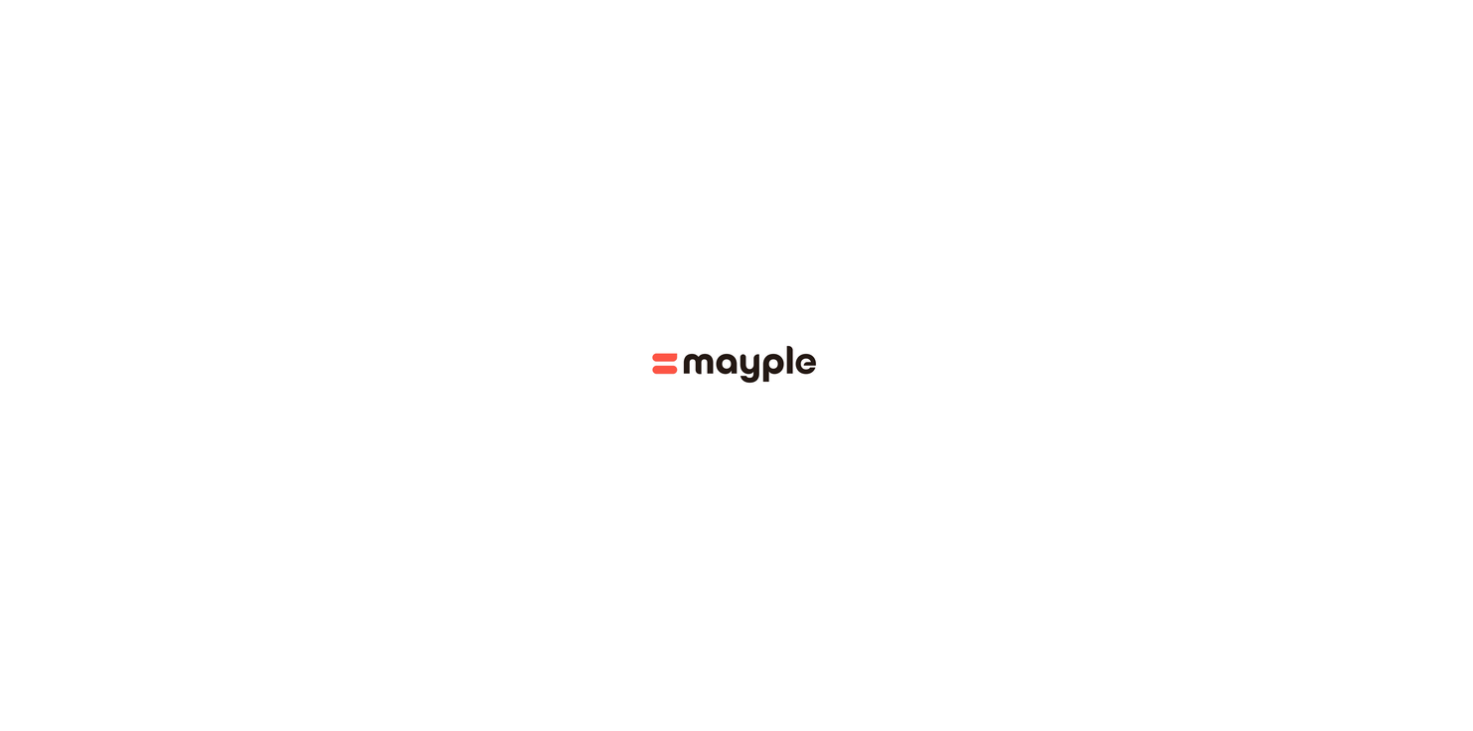 scroll, scrollTop: 0, scrollLeft: 0, axis: both 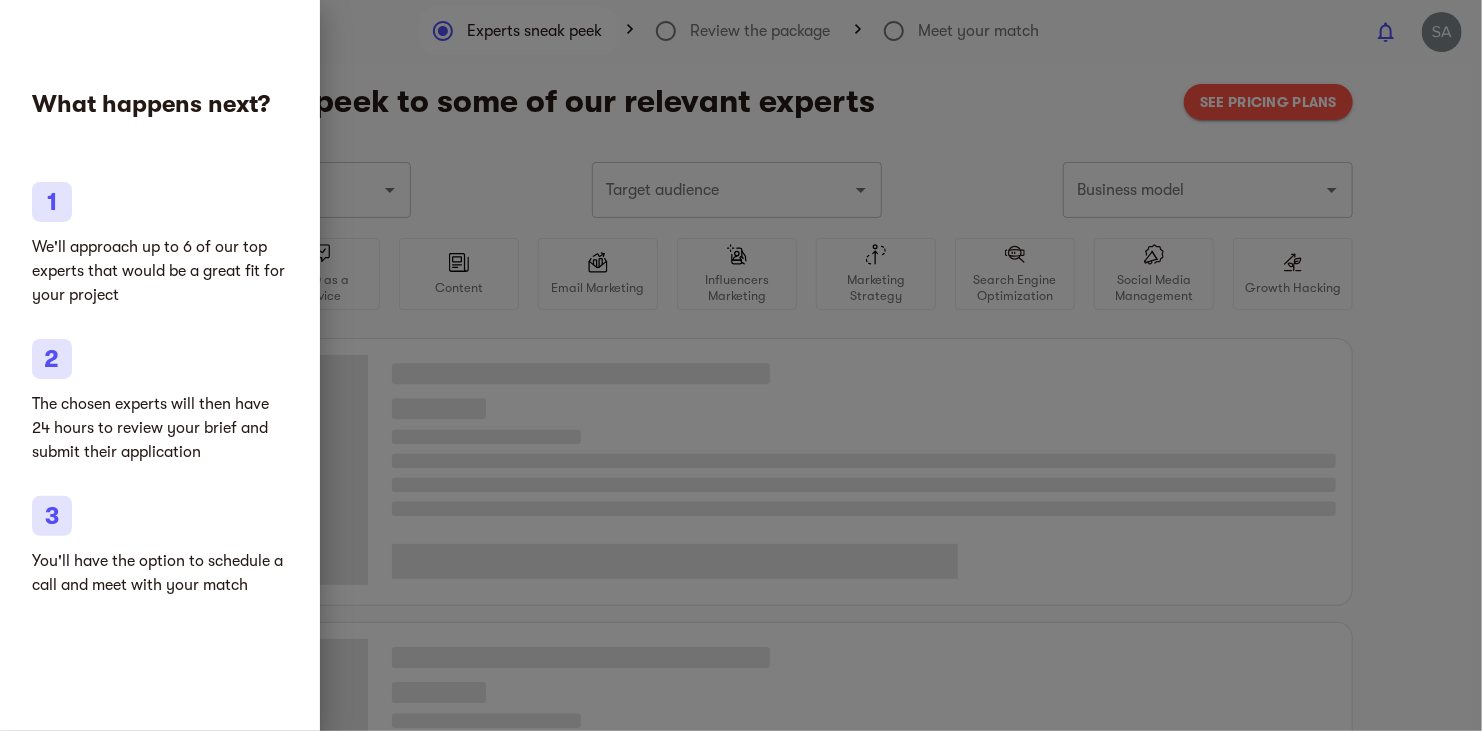 click at bounding box center [741, 365] 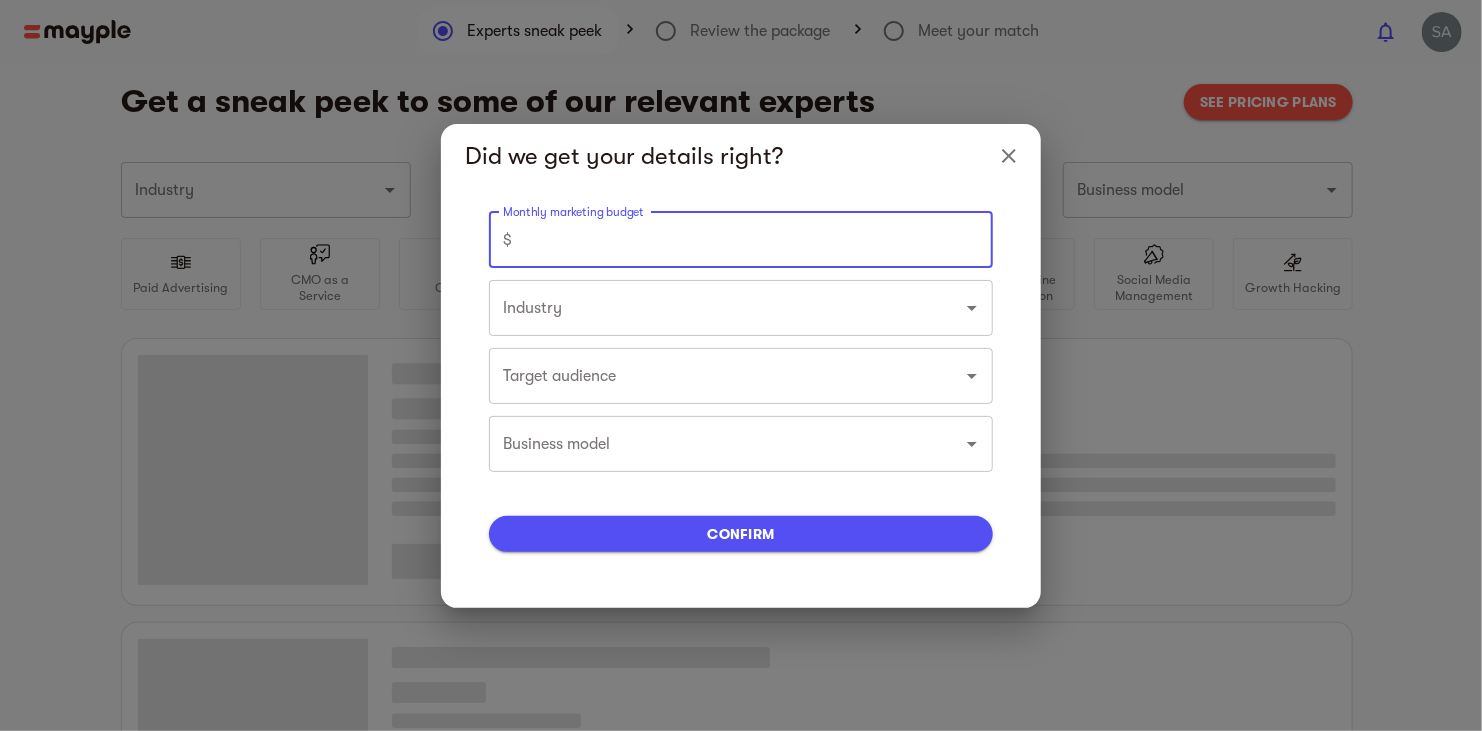 click at bounding box center (756, 240) 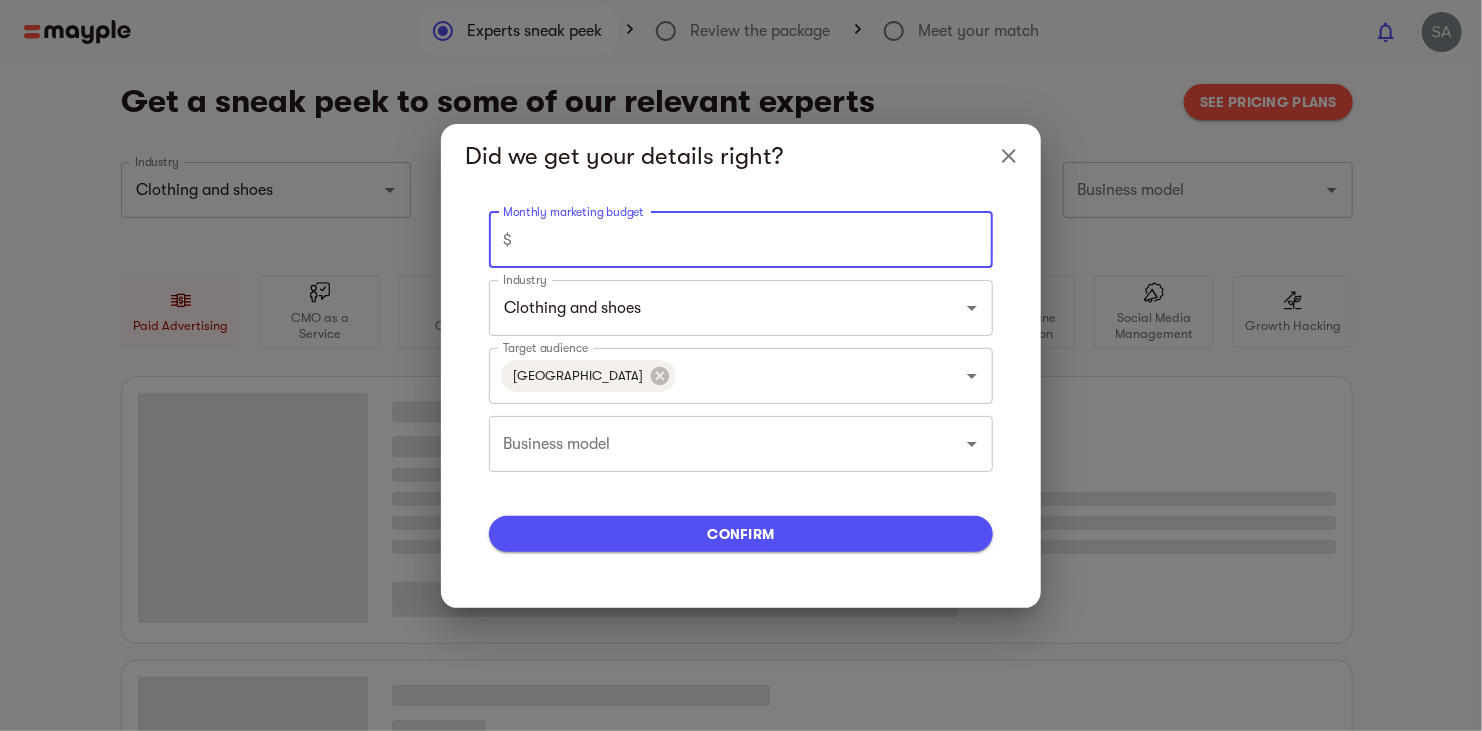 type on "Clothing and shoes" 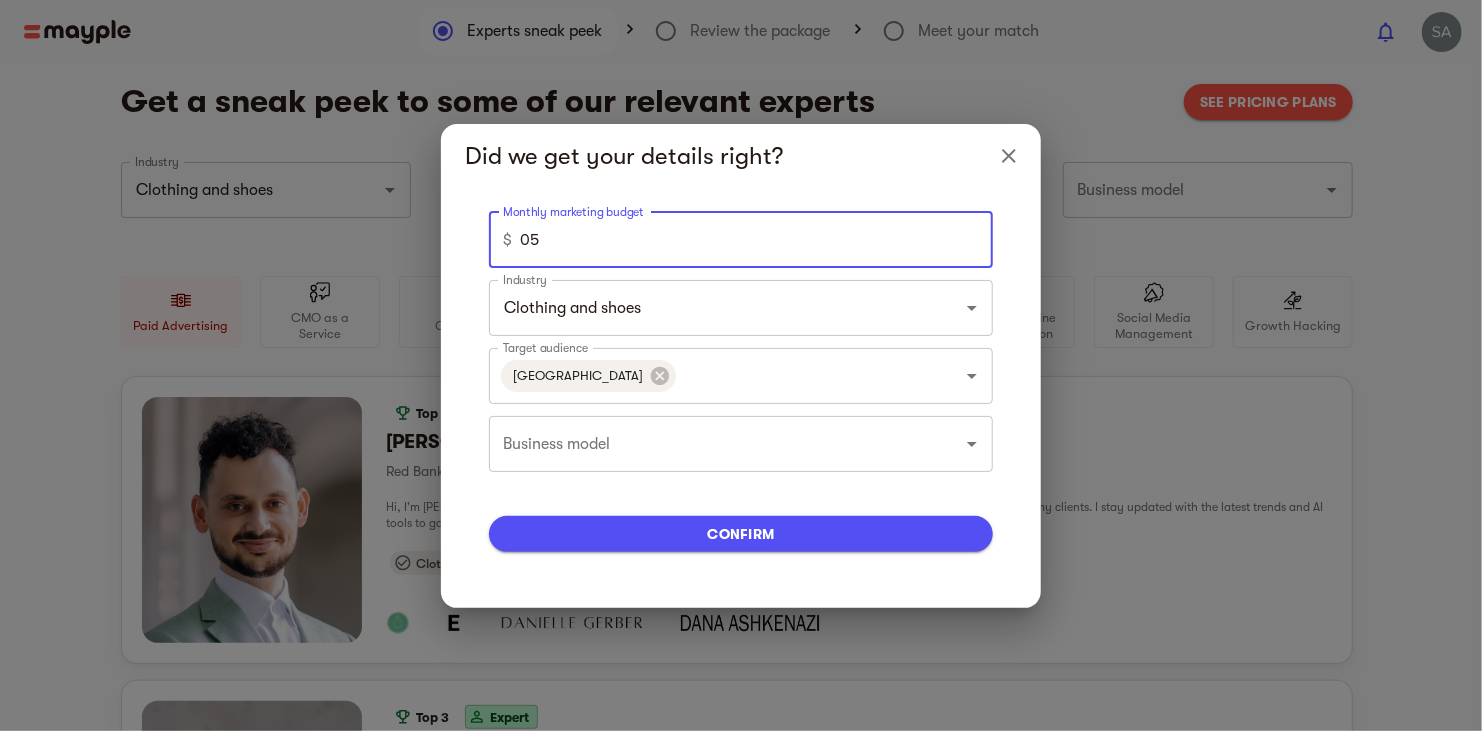 type on "0" 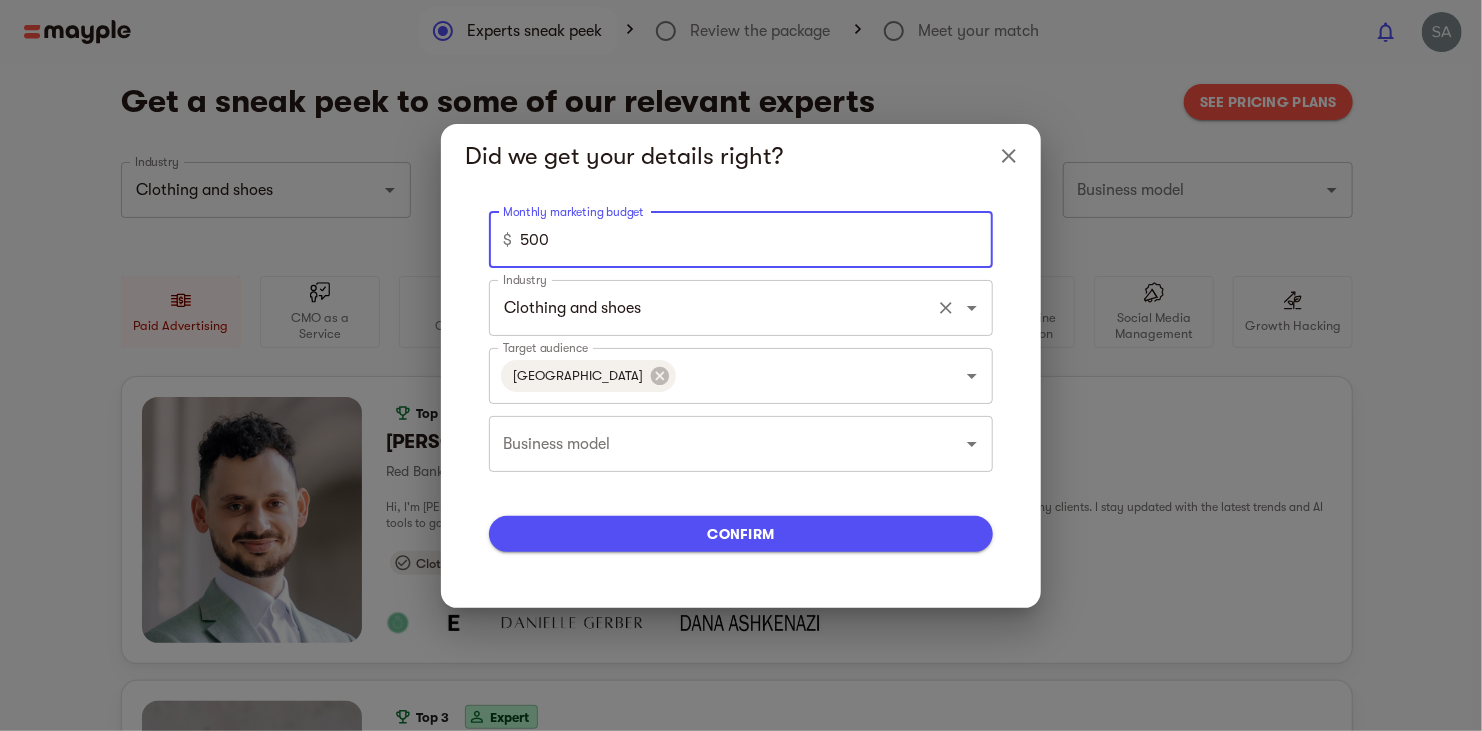 type on "500" 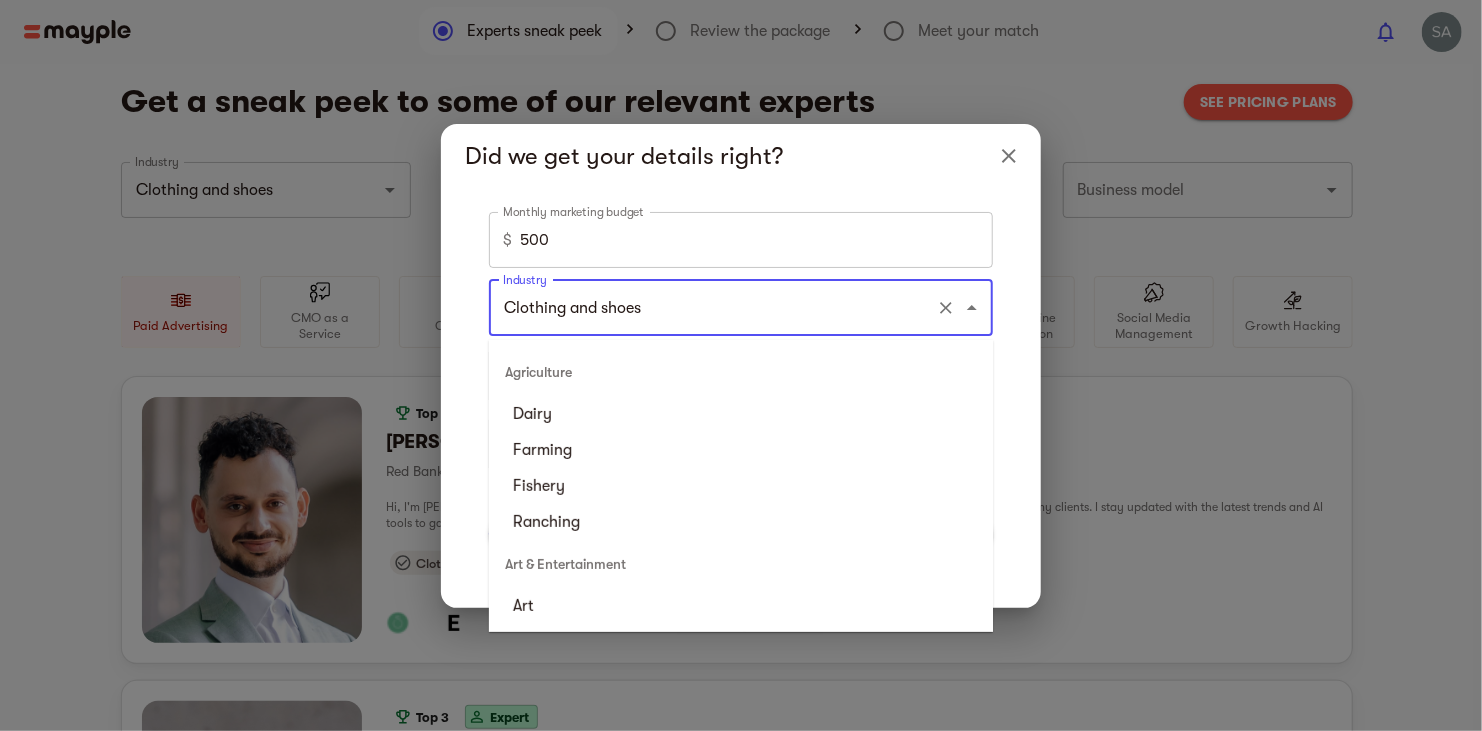 click on "Clothing and shoes" at bounding box center [713, 308] 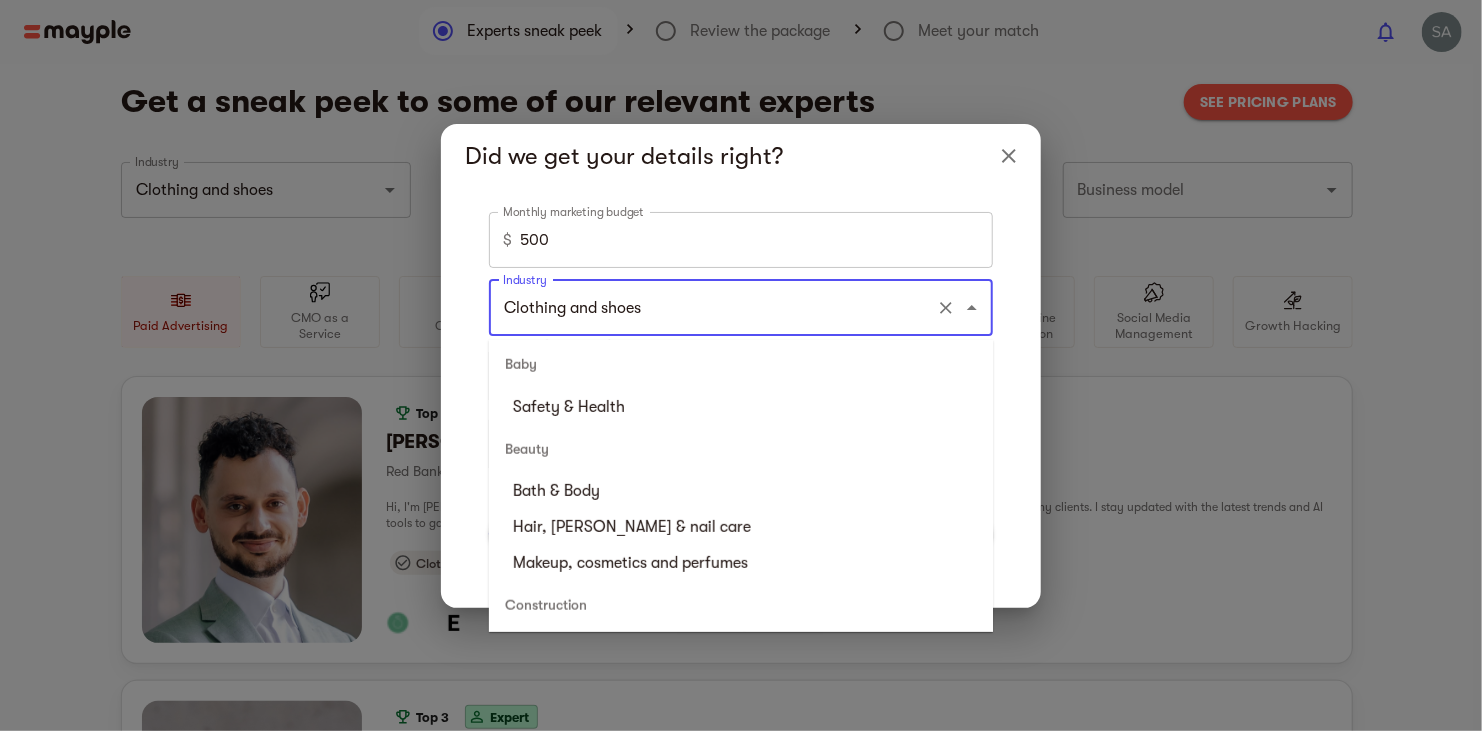 scroll, scrollTop: 821, scrollLeft: 0, axis: vertical 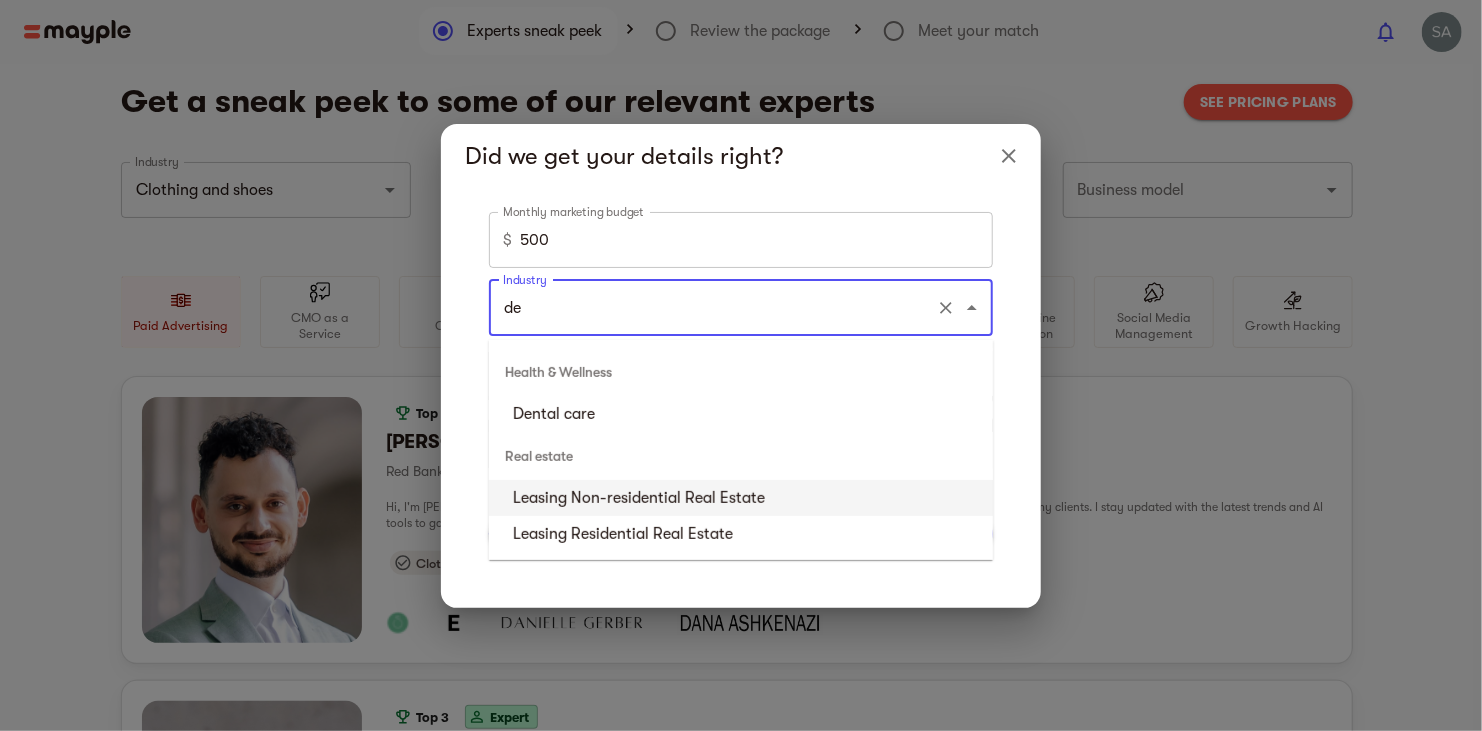 type on "d" 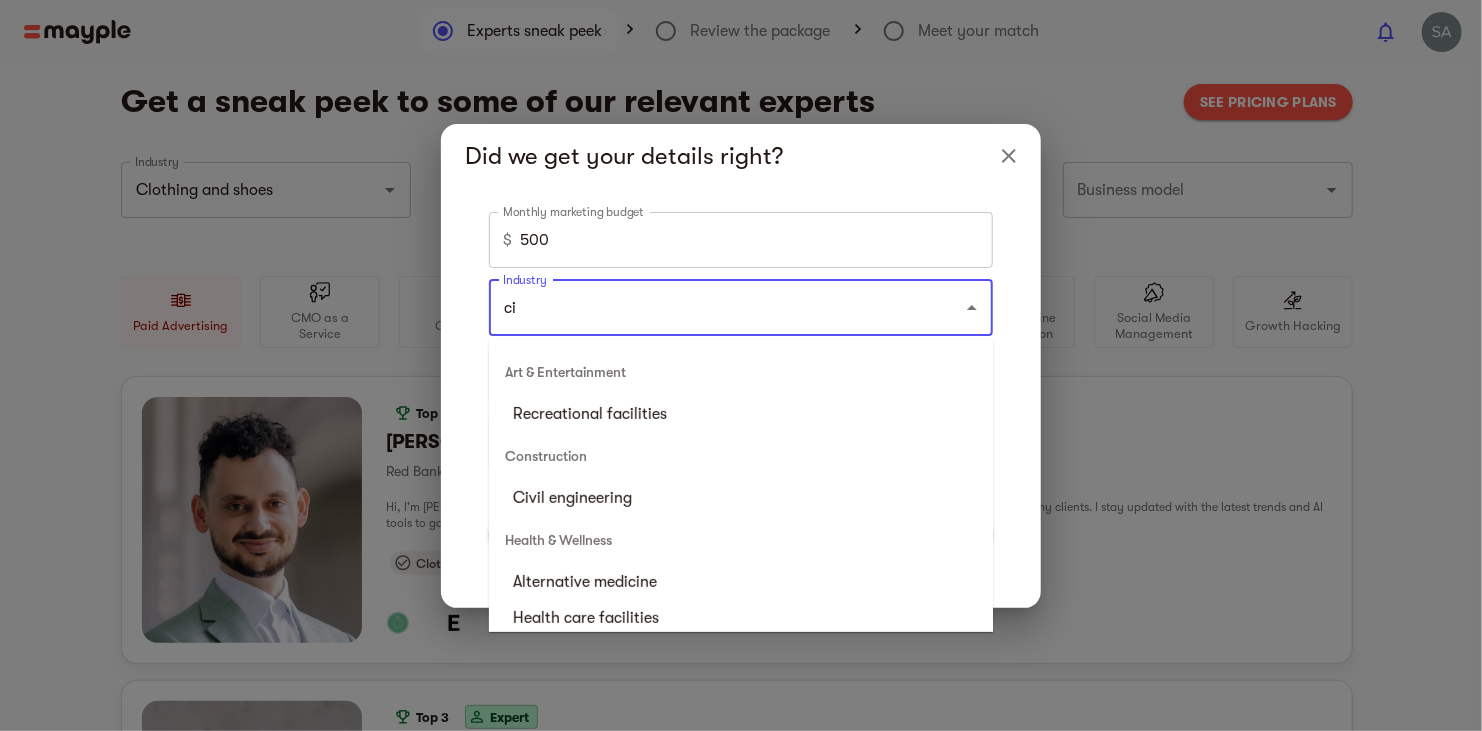 type on "c" 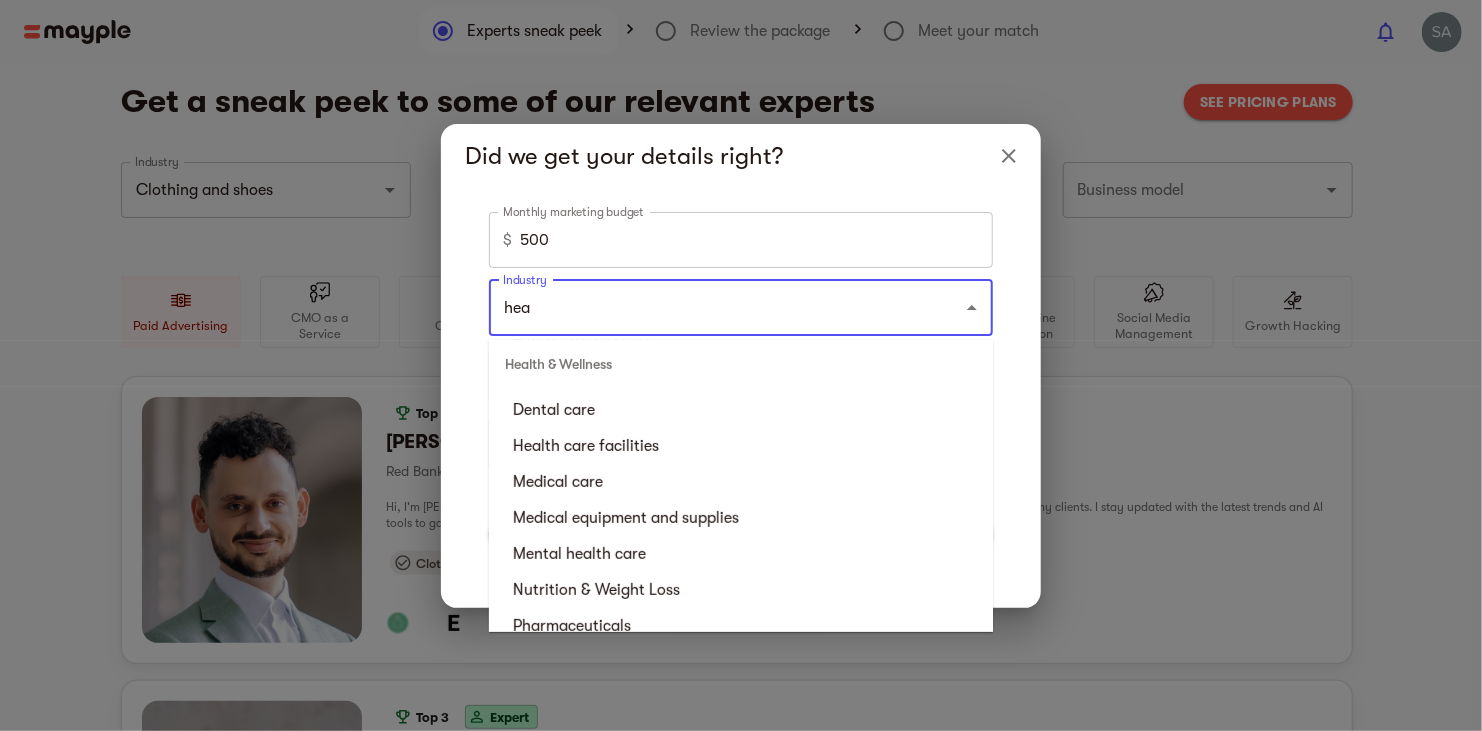 scroll, scrollTop: 248, scrollLeft: 0, axis: vertical 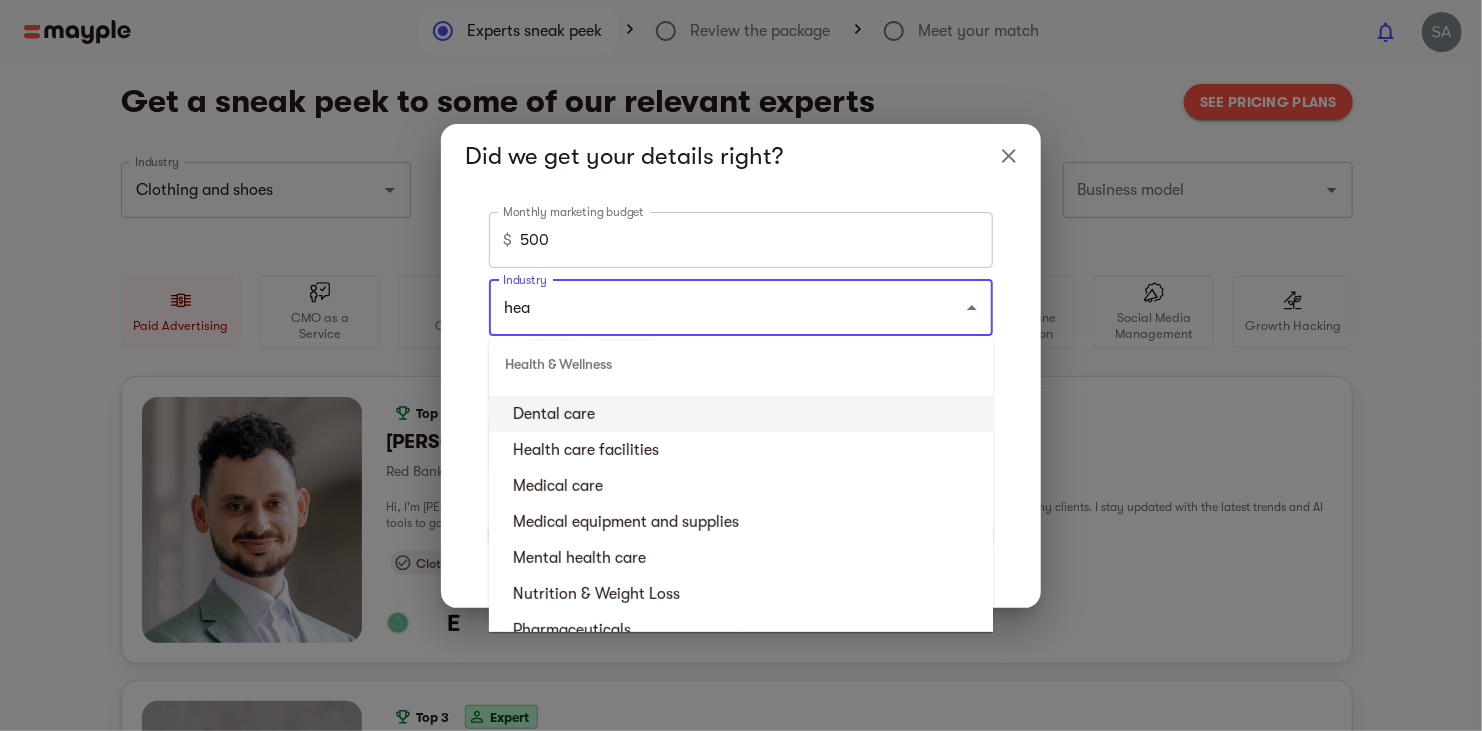 click on "Dental care" at bounding box center (741, 414) 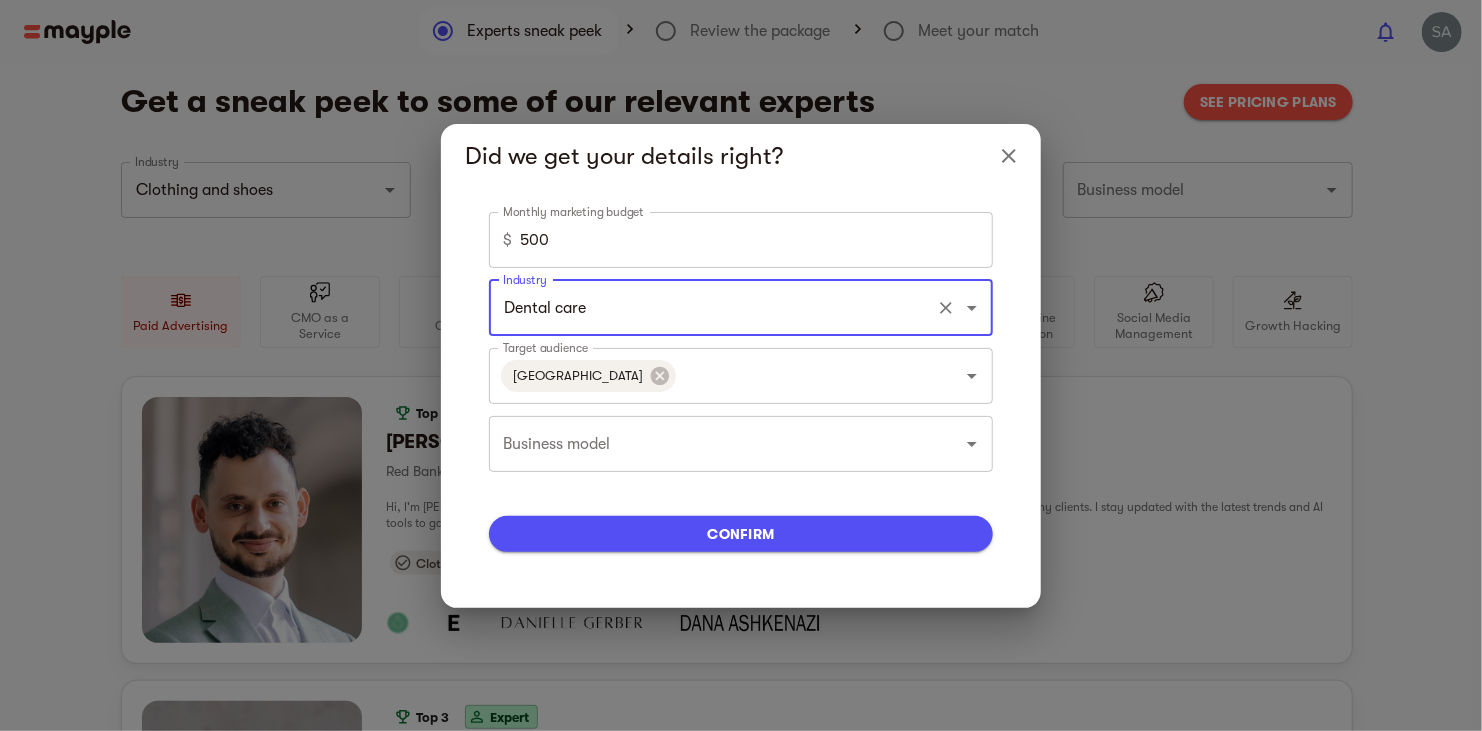 click on "Business model" at bounding box center [741, 444] 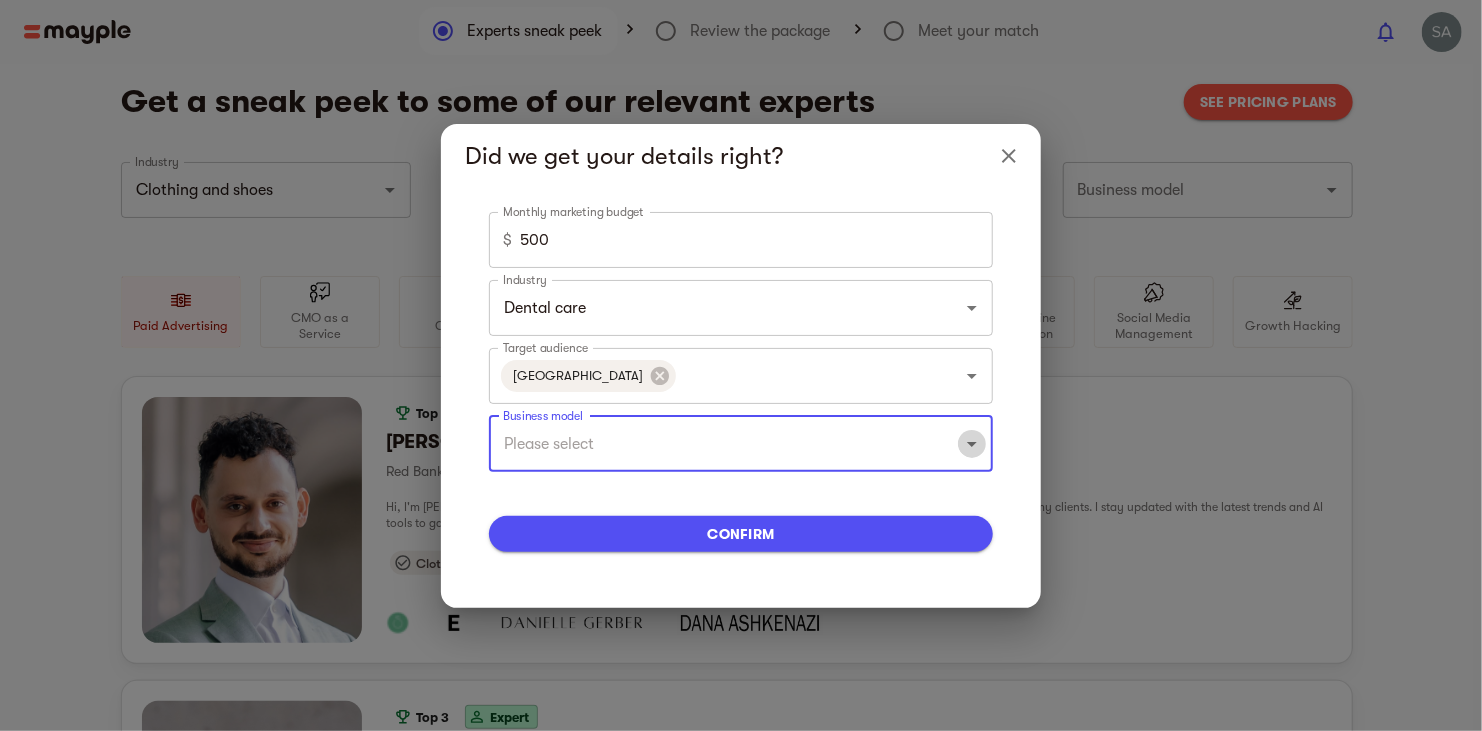click 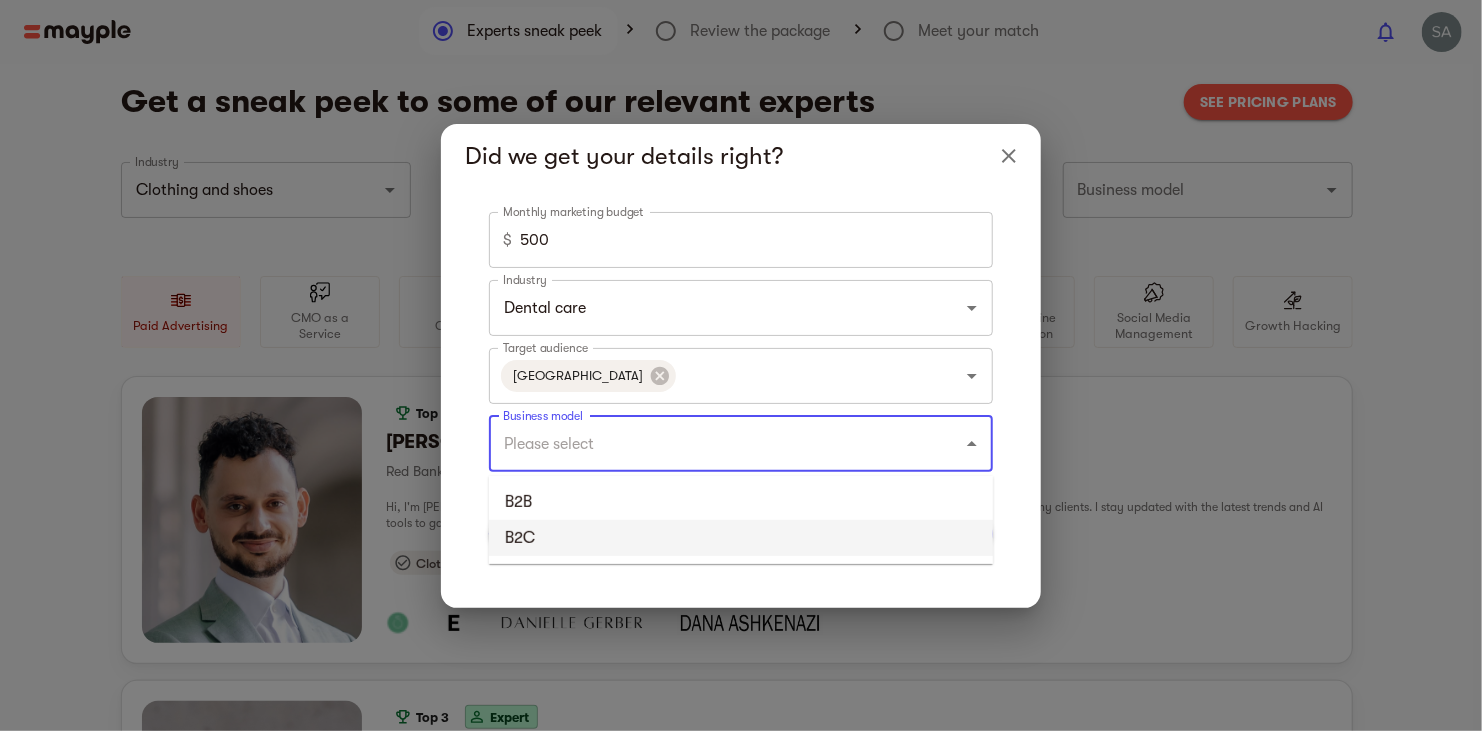 click on "B2C" at bounding box center (741, 538) 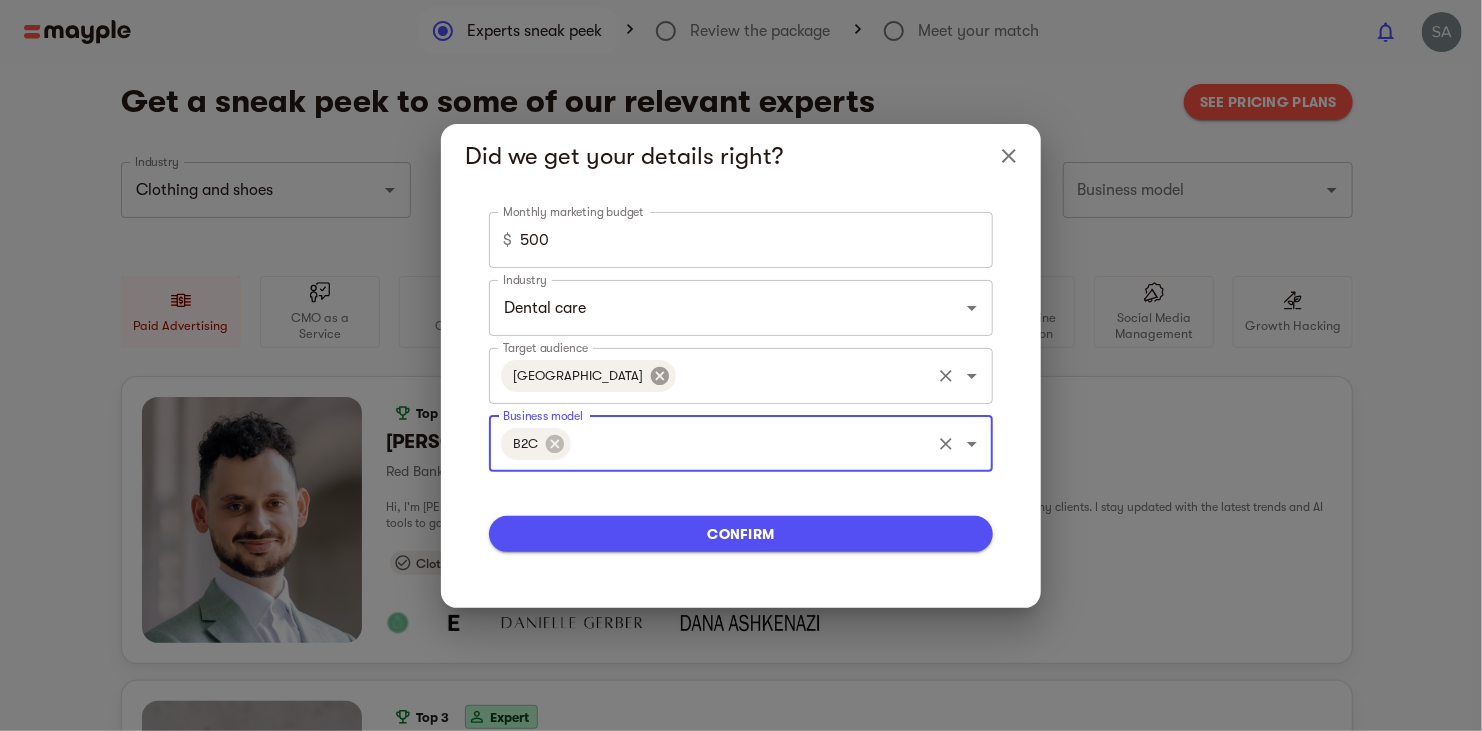 click 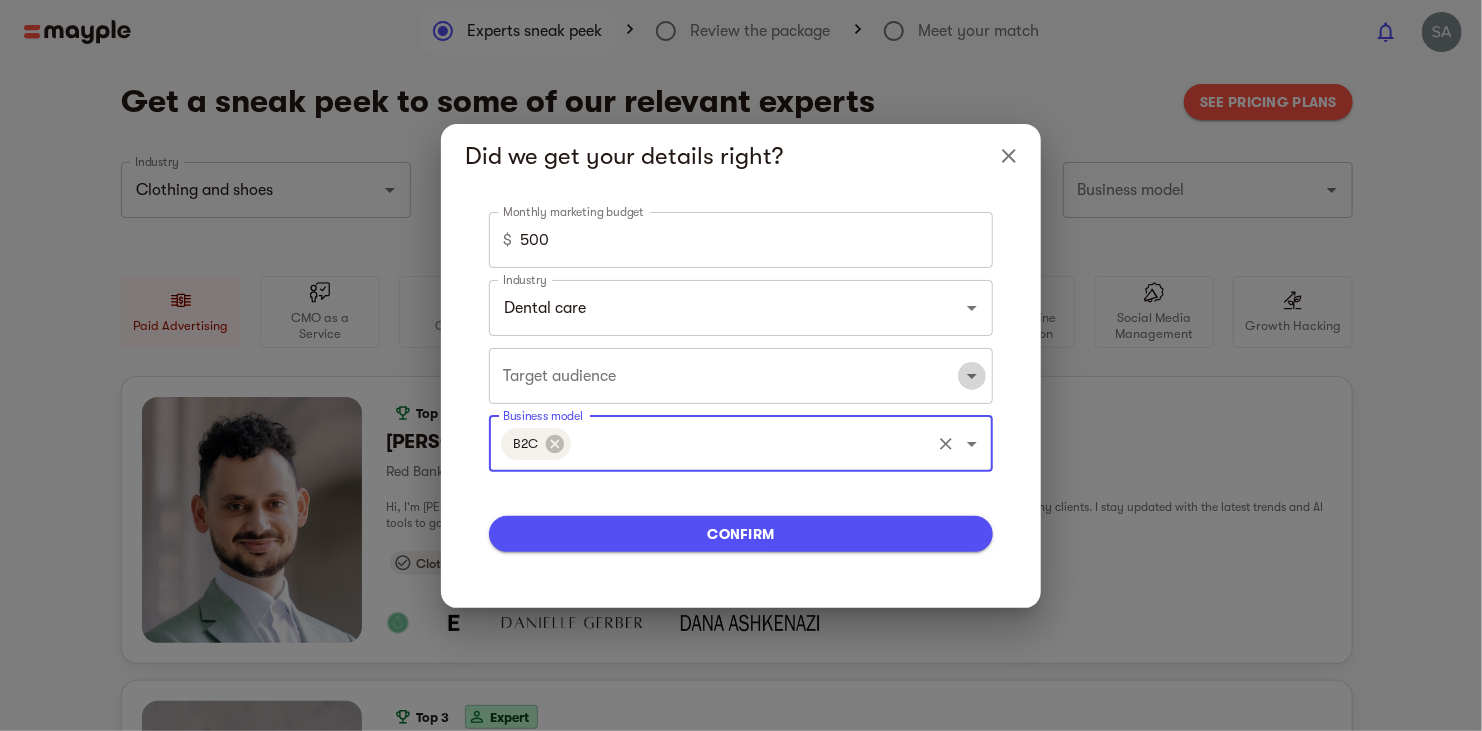 click 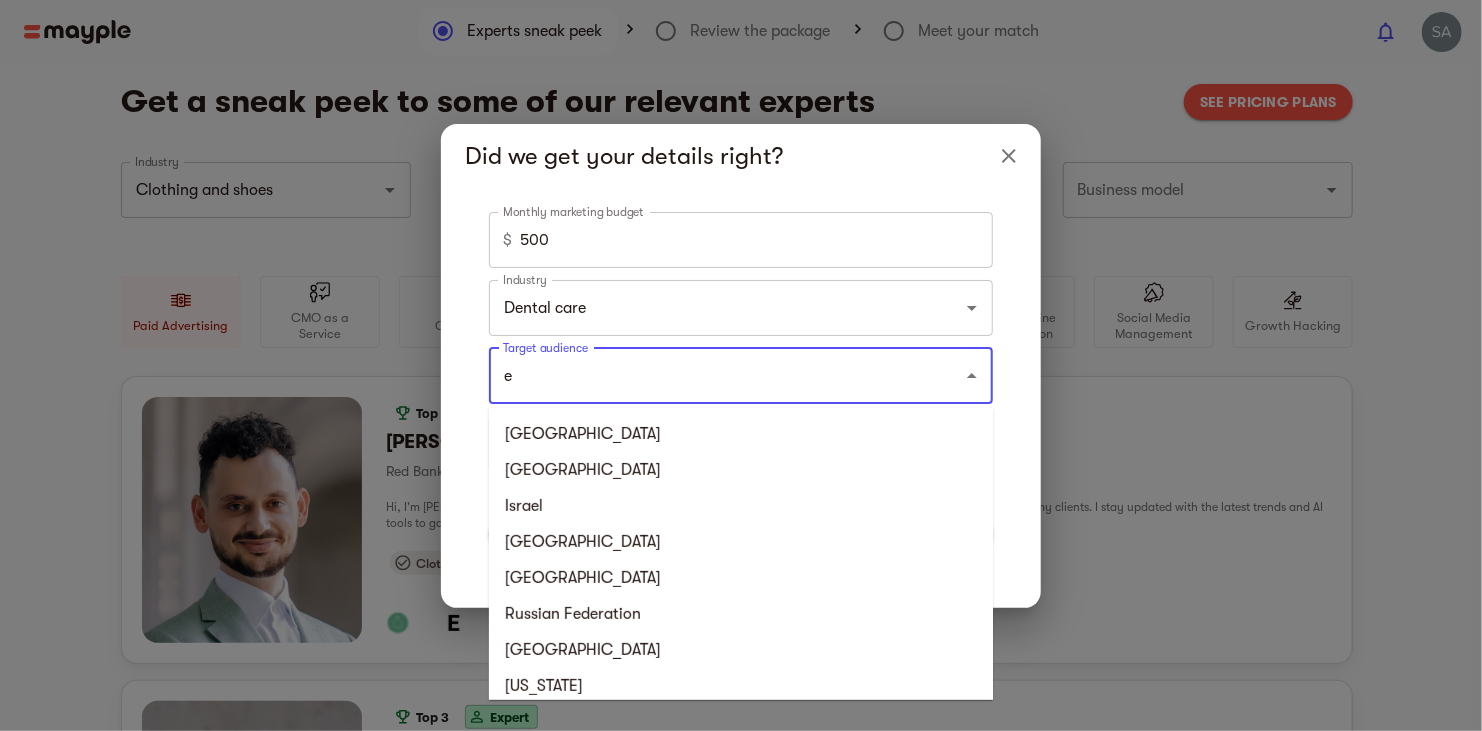 type on "ec" 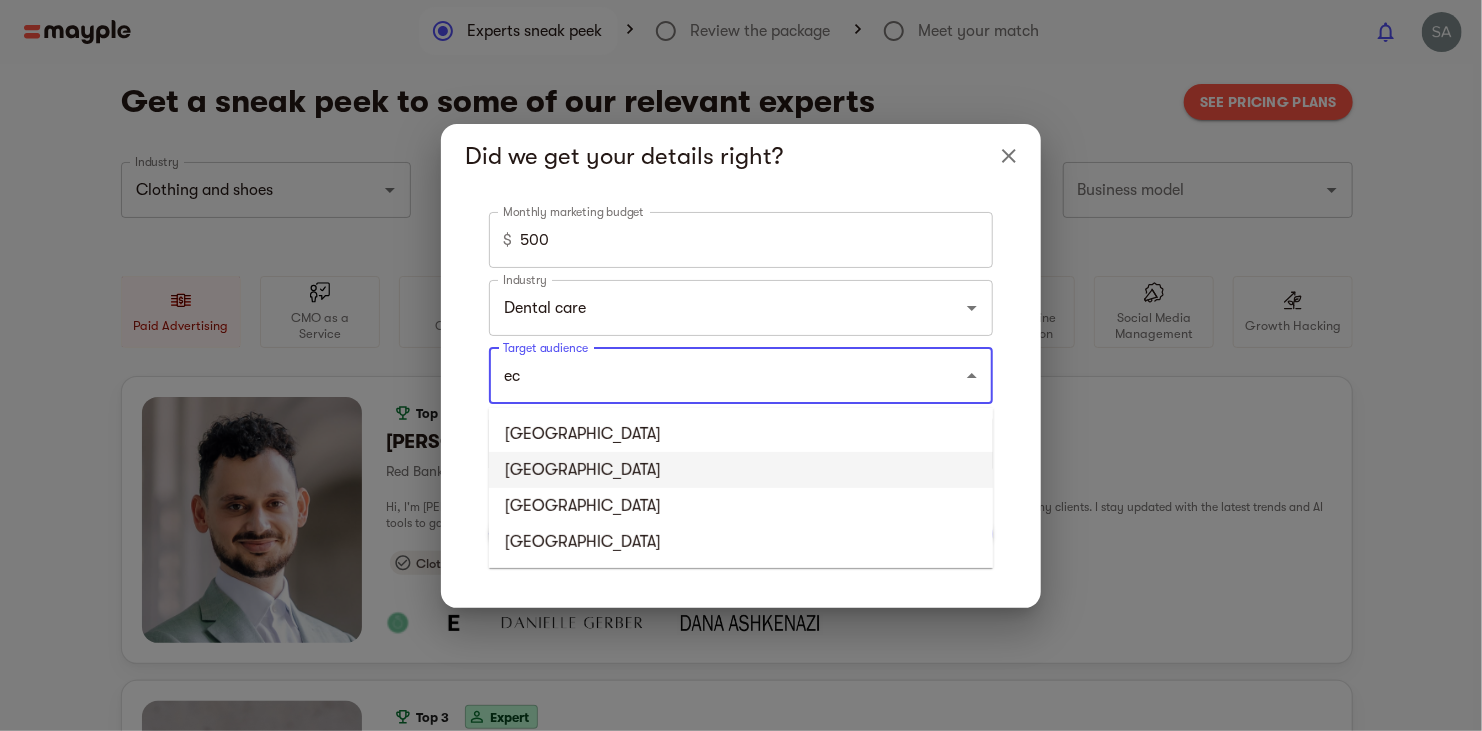 click on "Ecuador" at bounding box center [741, 470] 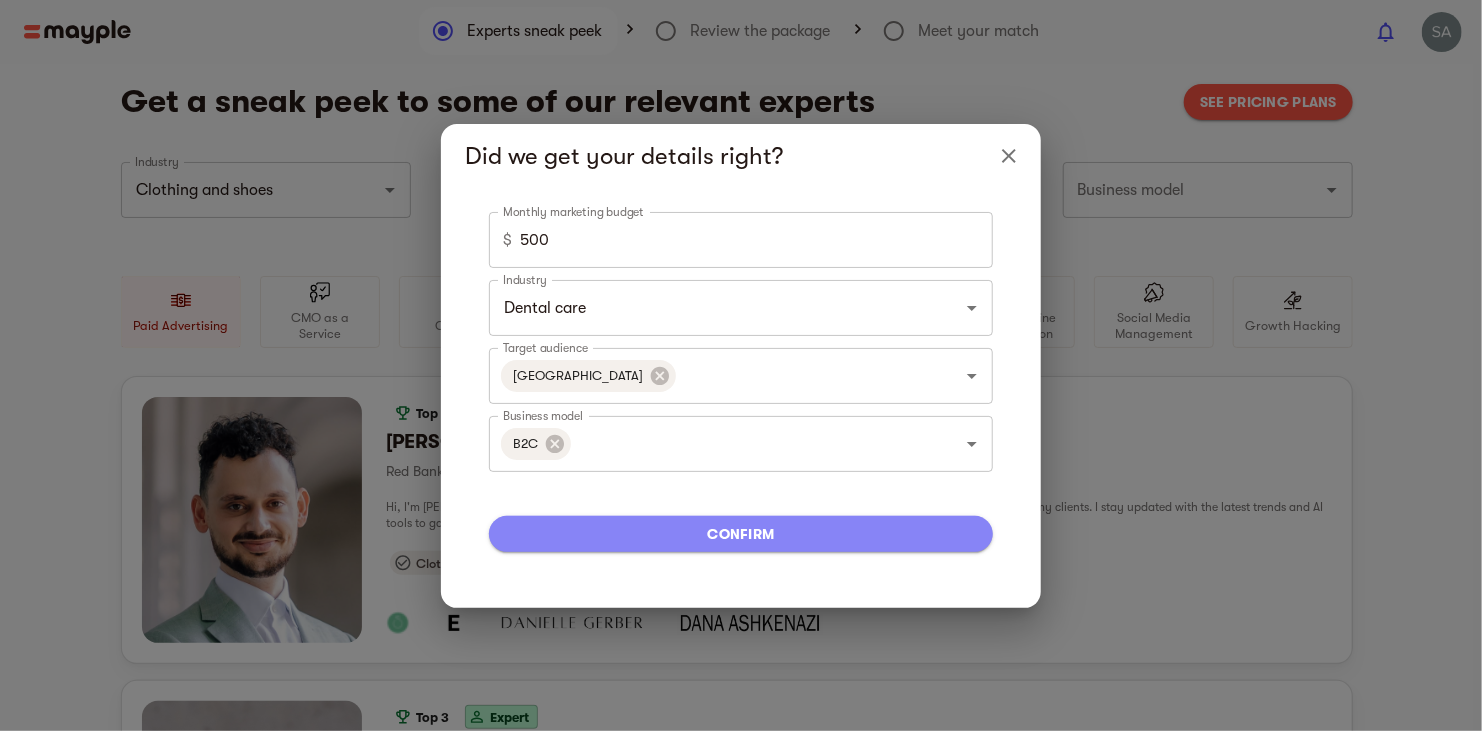 click on "confirm" at bounding box center [741, 534] 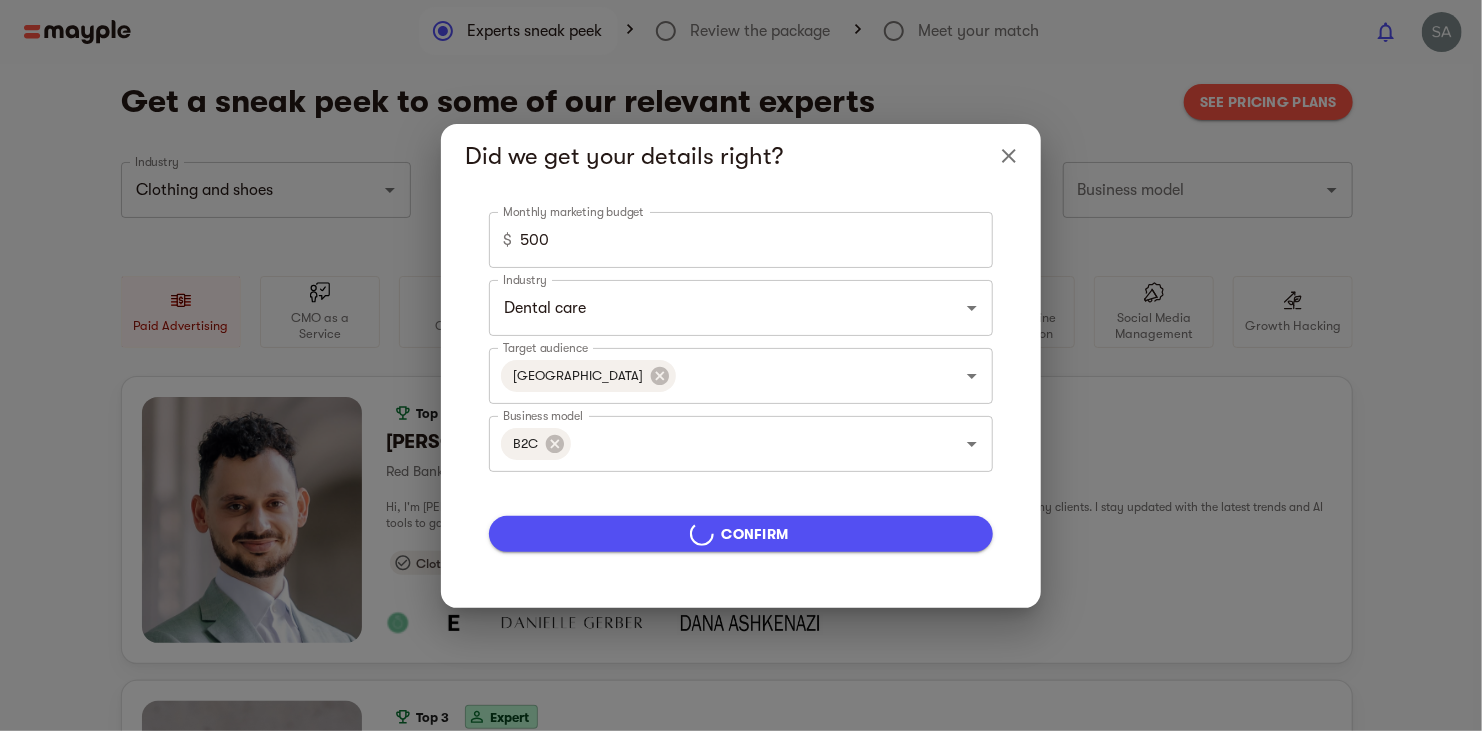 type on "Dental care" 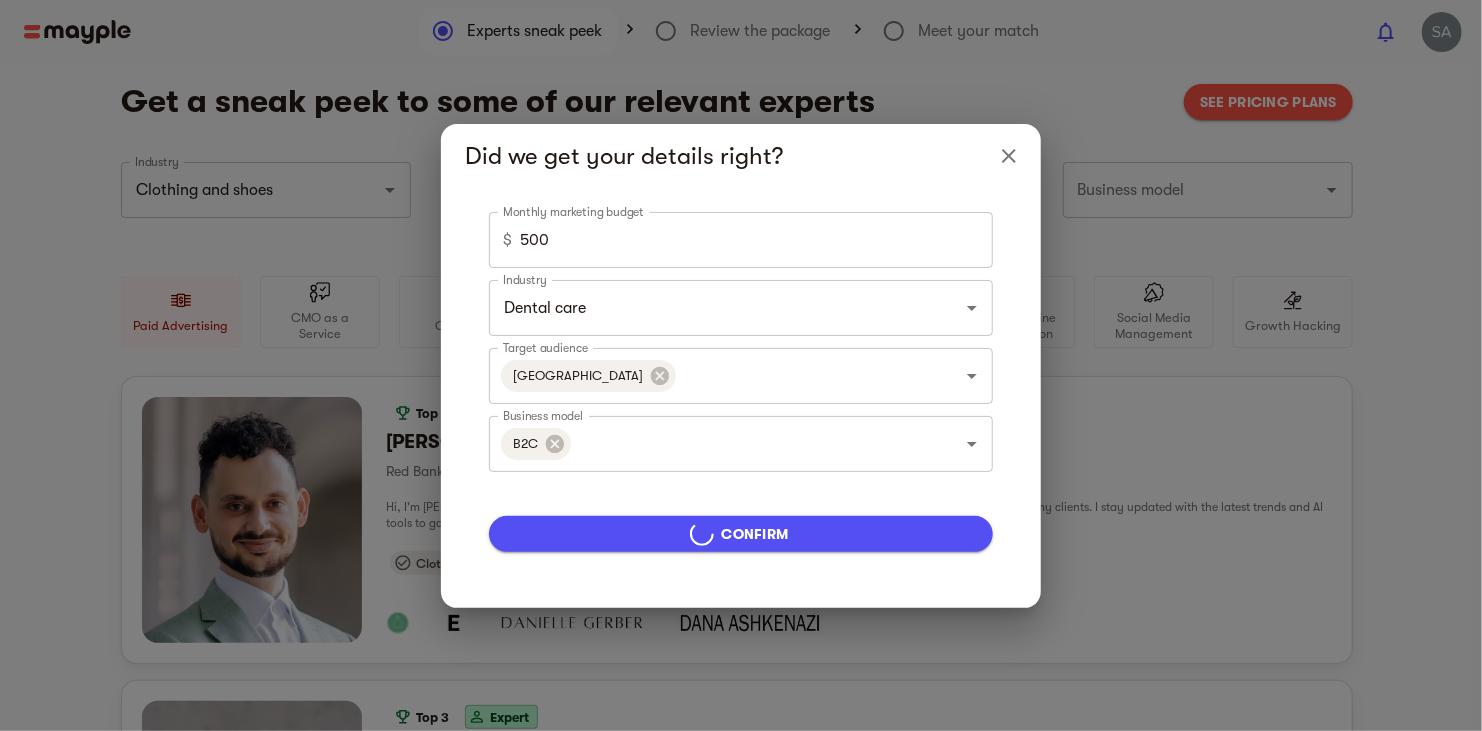 type on "5000" 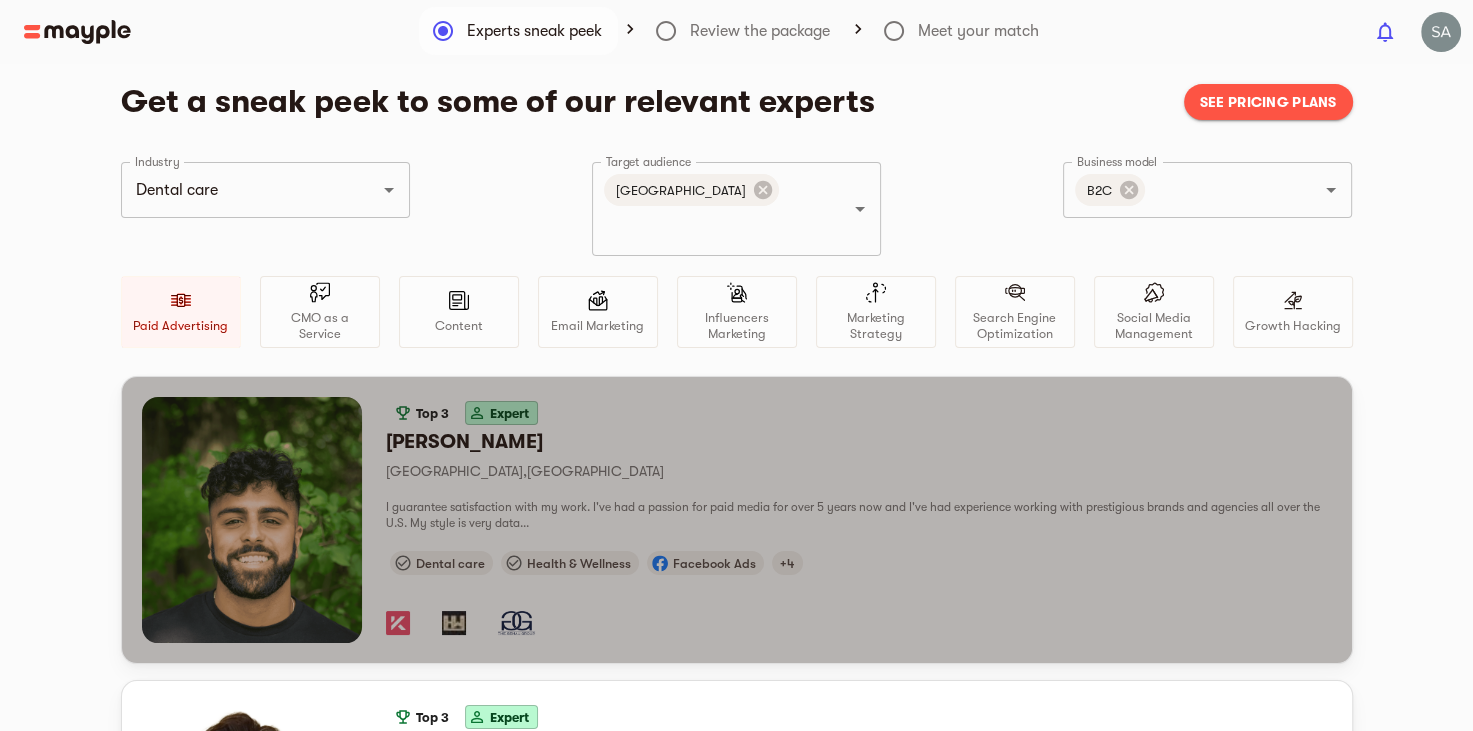 click at bounding box center (252, 520) 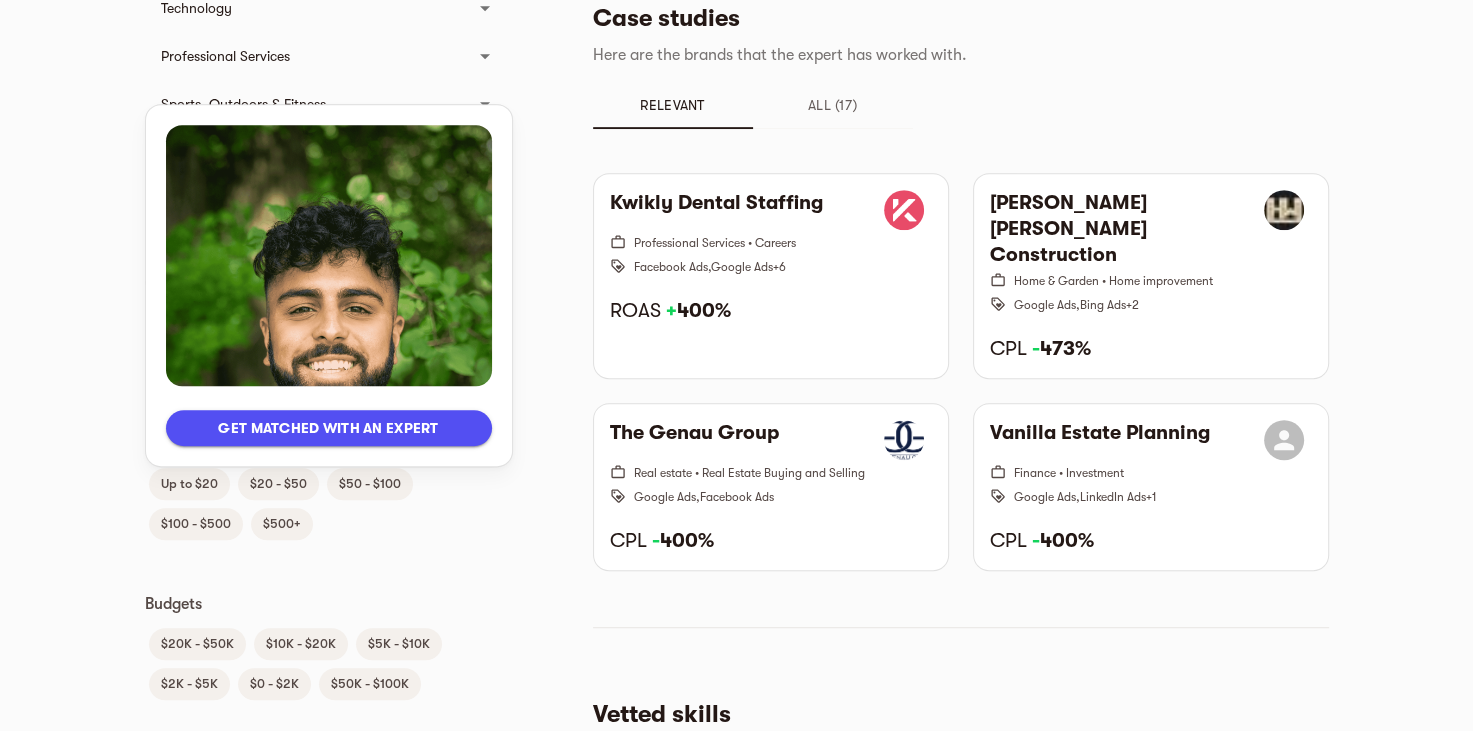 scroll, scrollTop: 122, scrollLeft: 0, axis: vertical 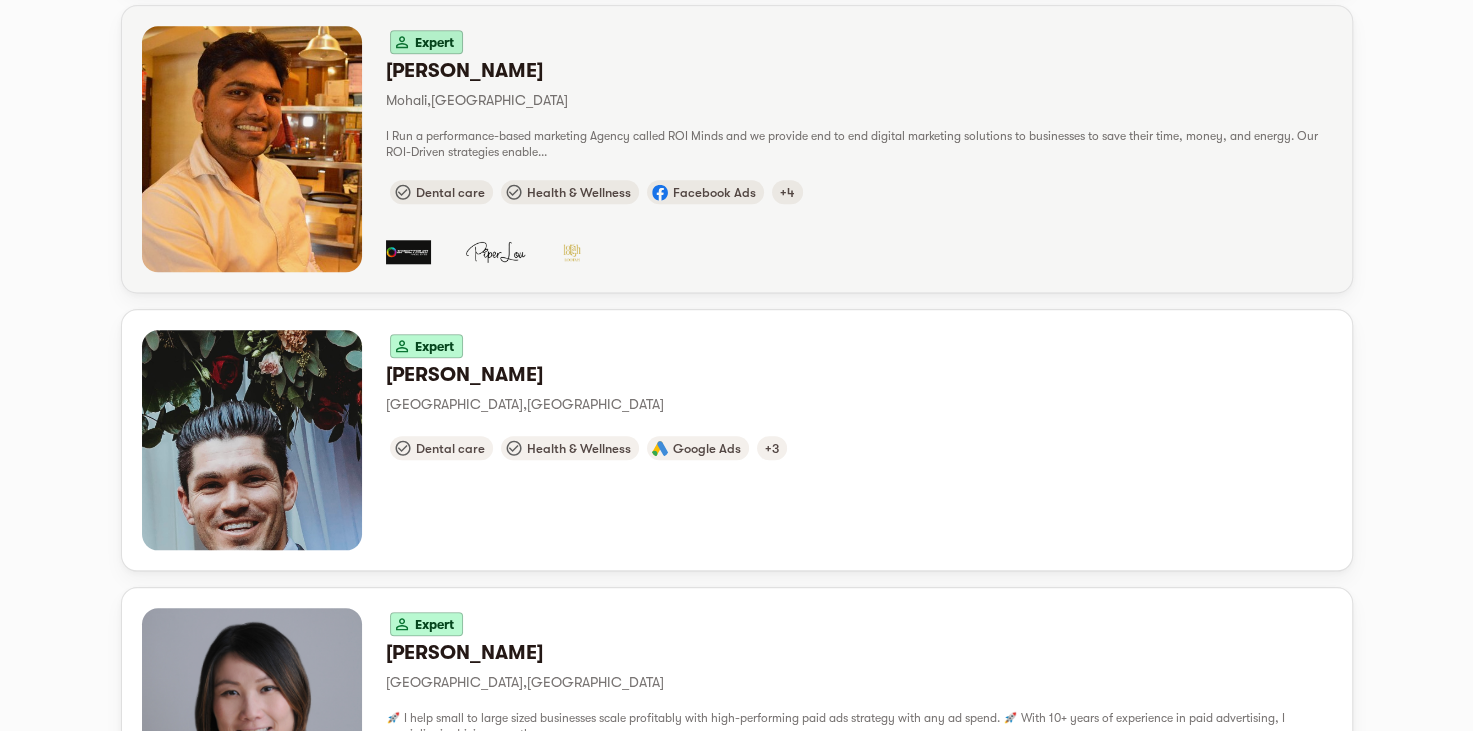 click on "Sandeep K." at bounding box center [859, 71] 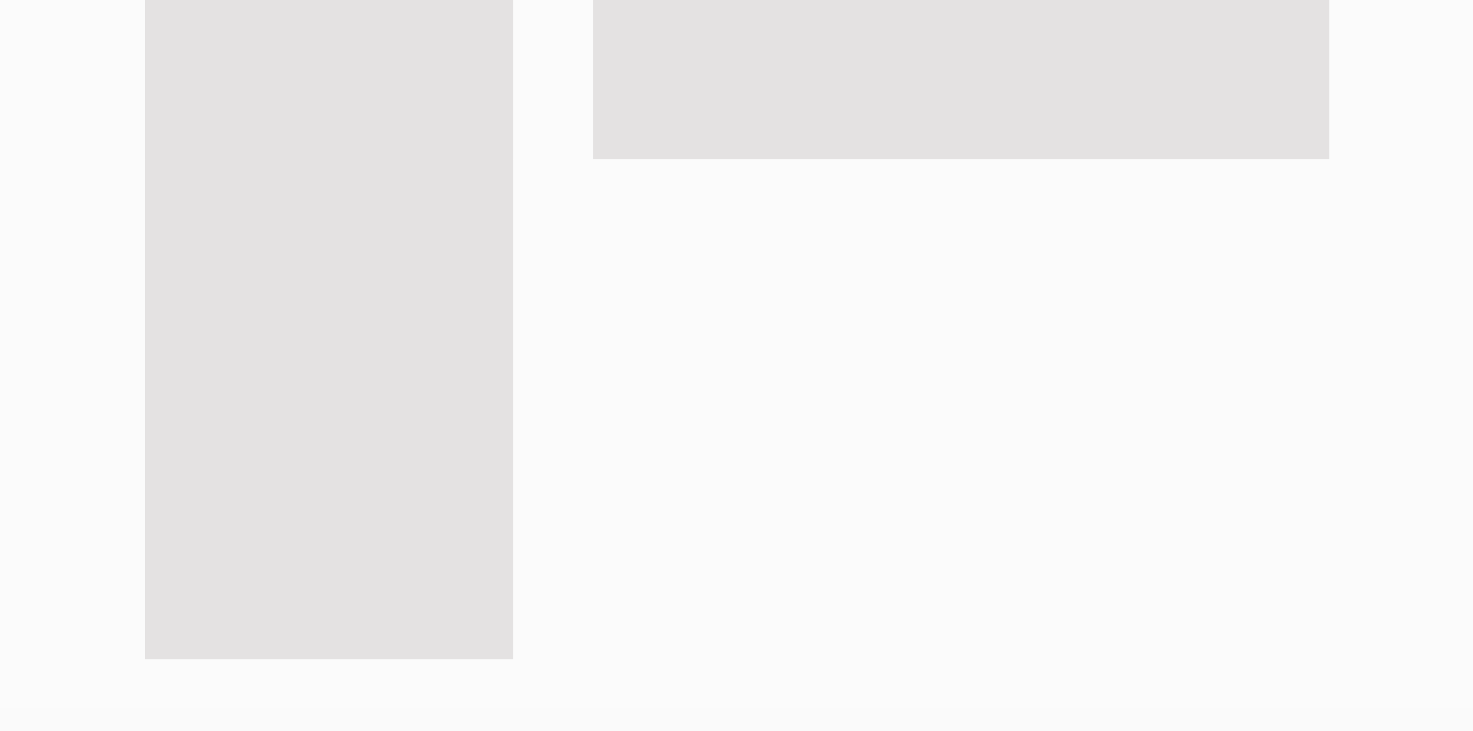 scroll, scrollTop: 0, scrollLeft: 0, axis: both 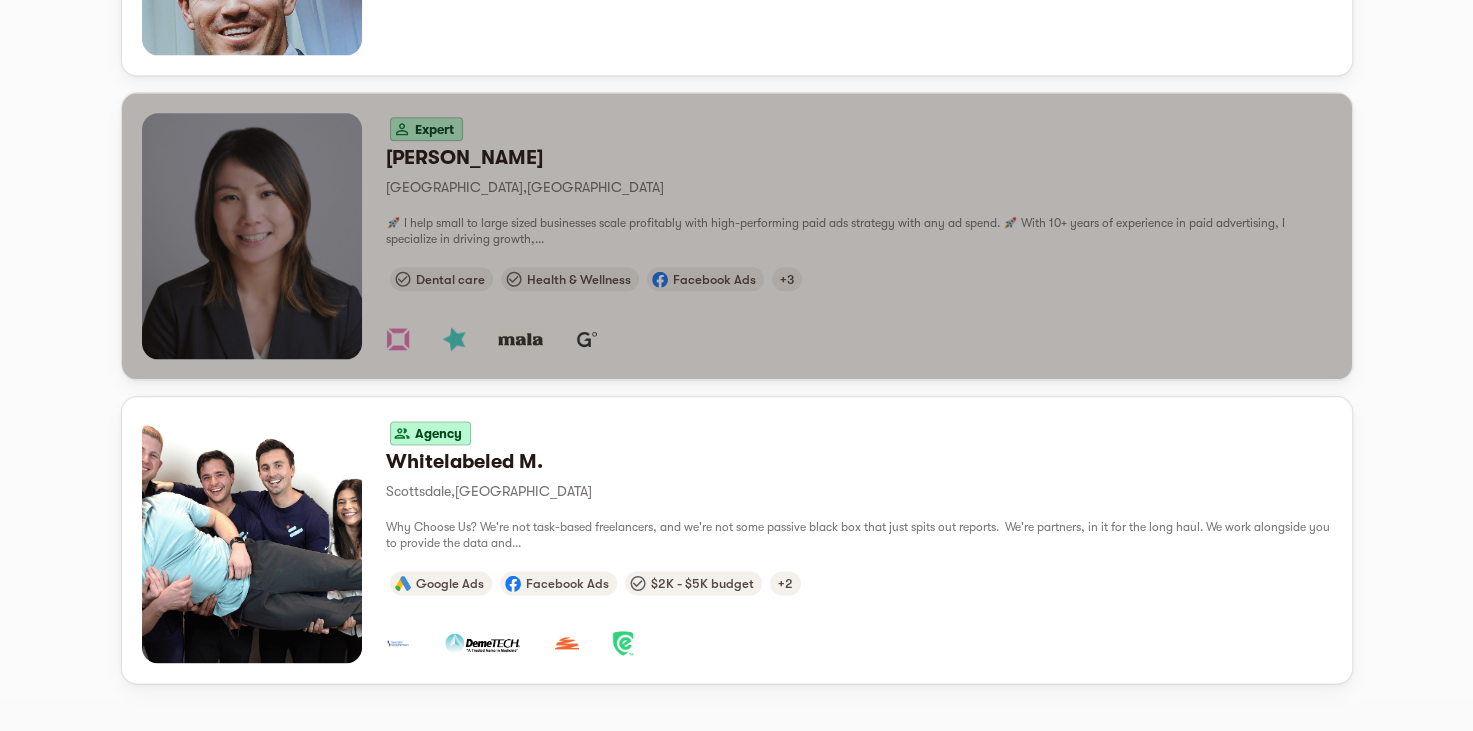 click on "Expert Camila K. Ottawa ,  Canada 🚀 I help small to large sized businesses scale profitably with high-performing paid ads strategy with any ad spend. 🚀
With 10+ years of experience in paid advertising, I specialize in driving growth,... Dental care Health & Wellness Facebook Ads +3" at bounding box center [859, 236] 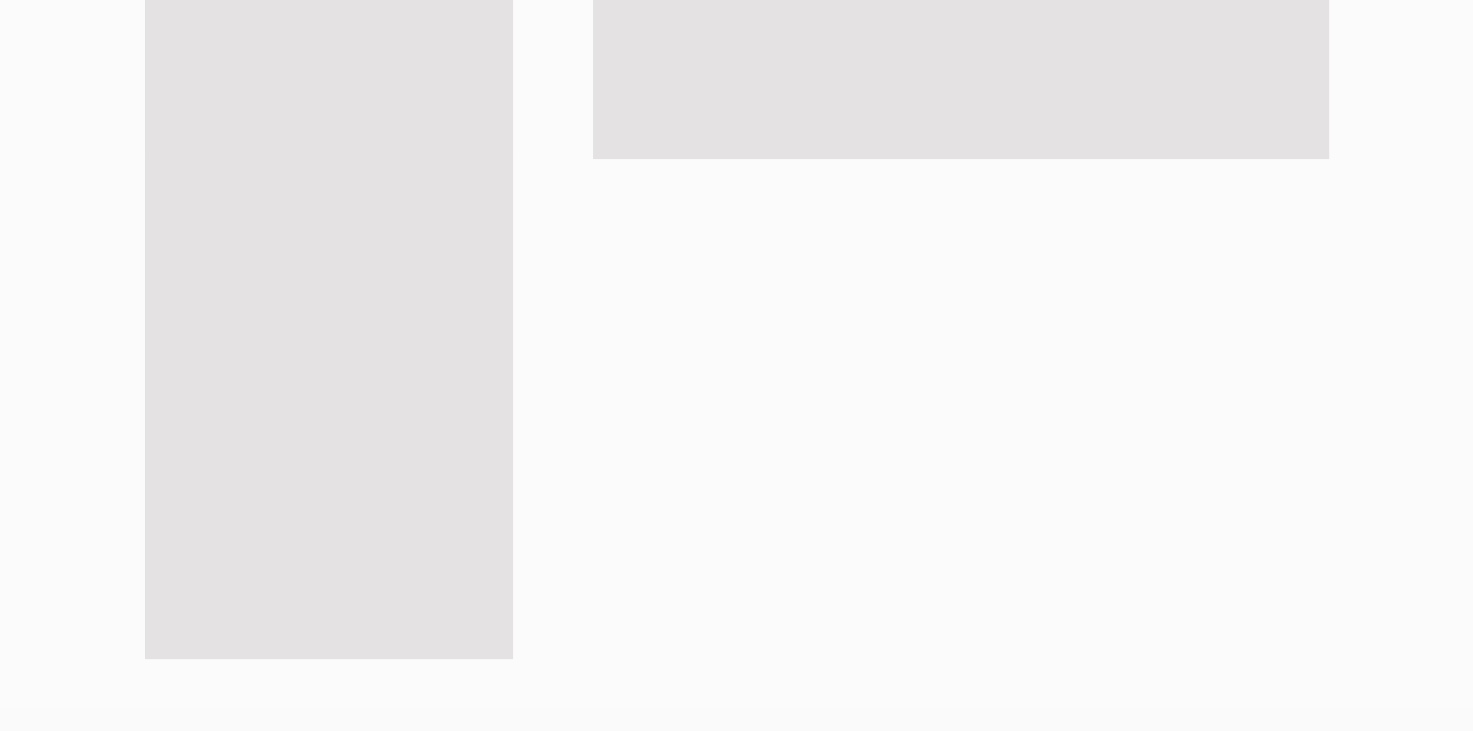 scroll, scrollTop: 0, scrollLeft: 0, axis: both 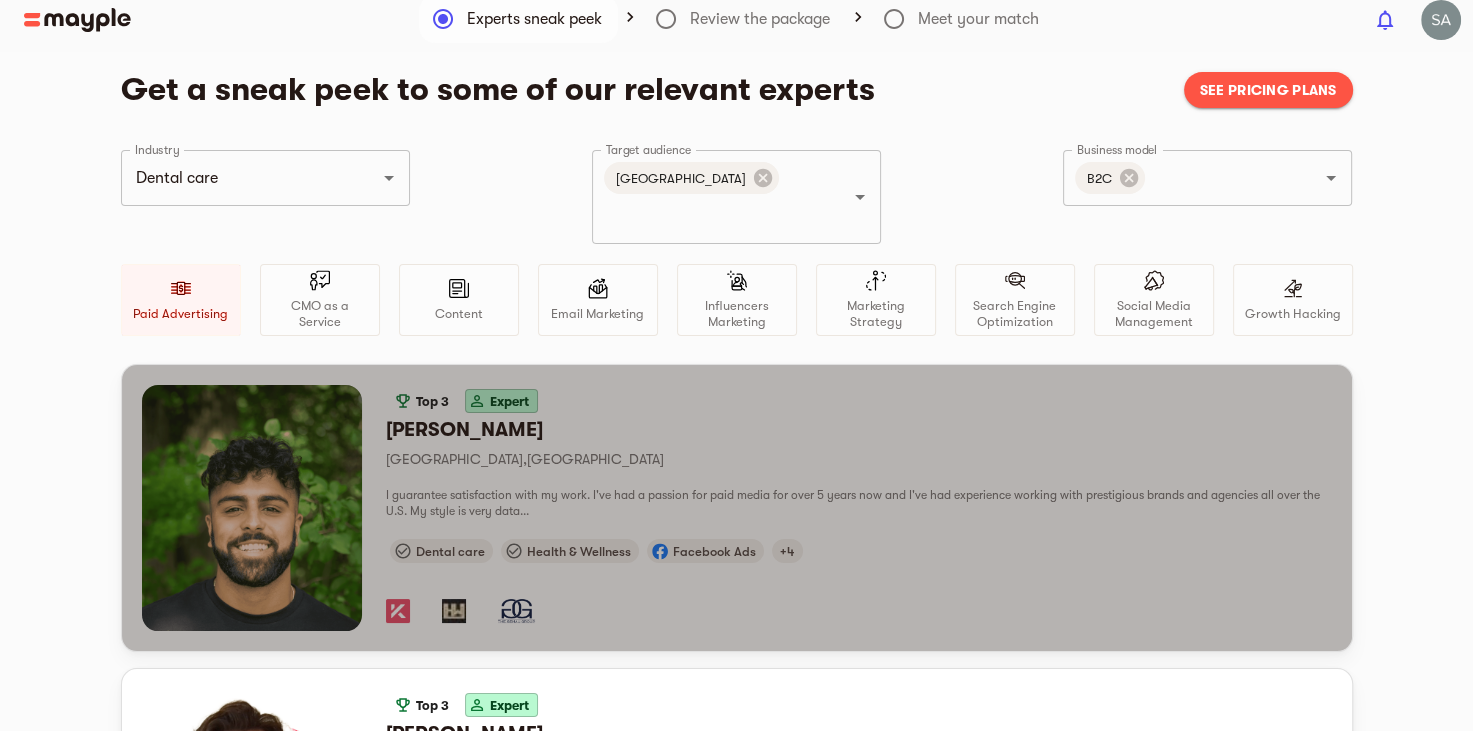 click on "Pouria N." at bounding box center (859, 430) 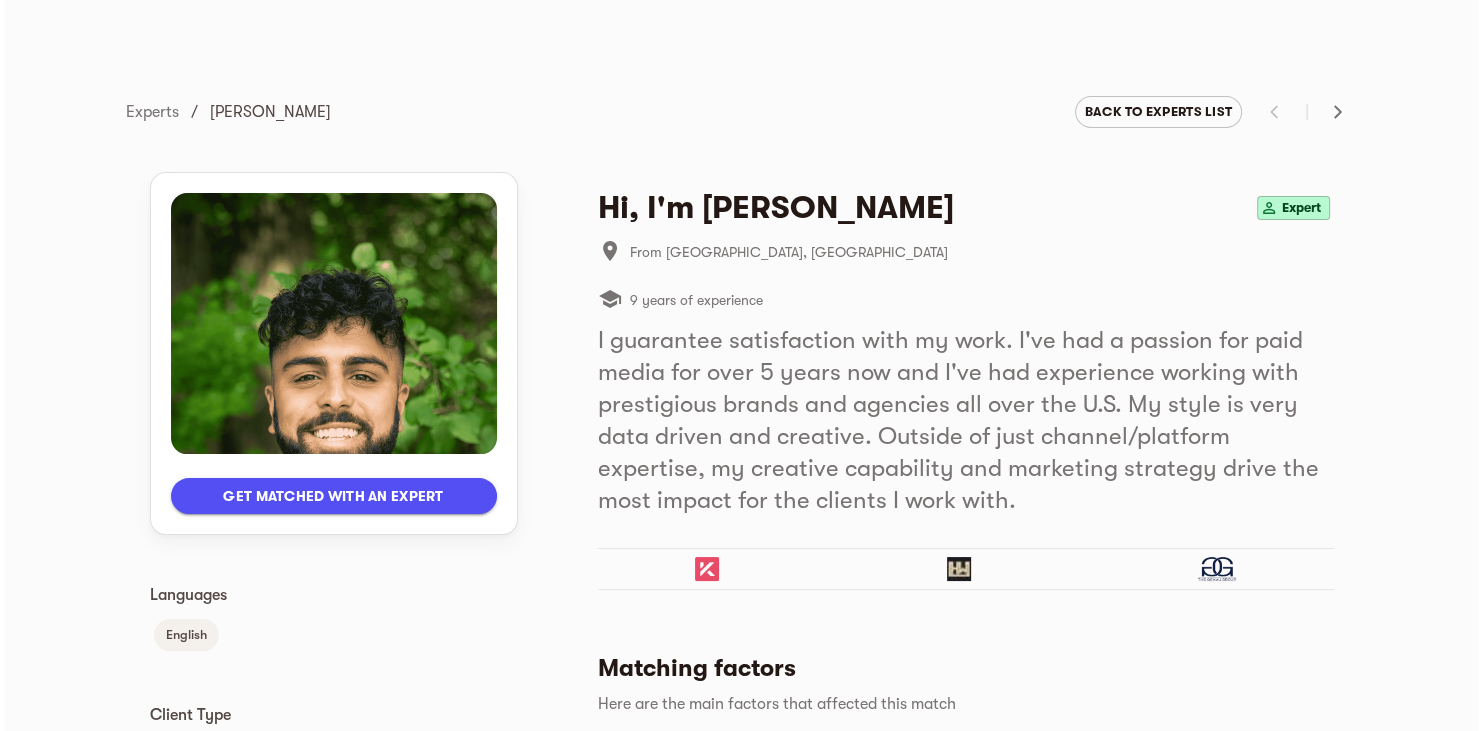scroll, scrollTop: 0, scrollLeft: 0, axis: both 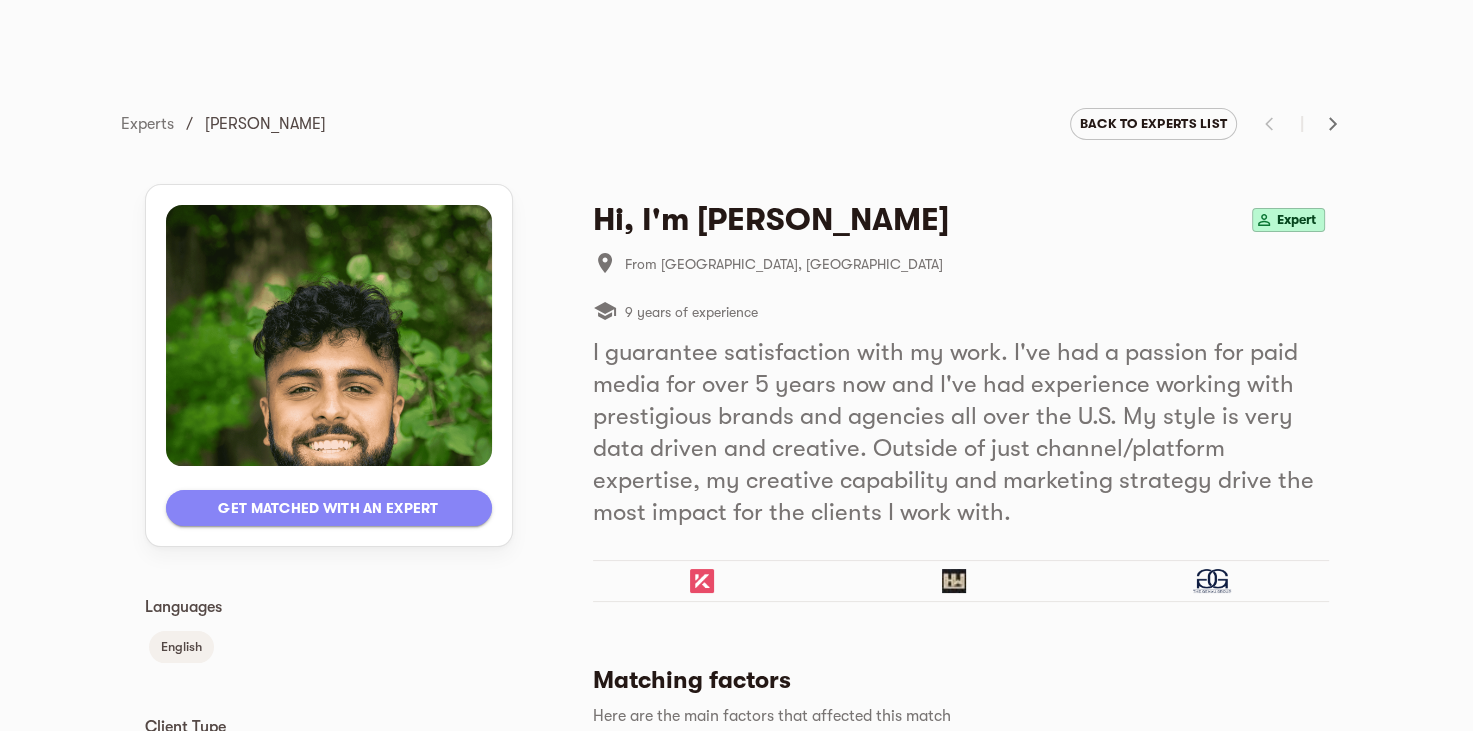 click on "Get matched with an expert" at bounding box center (329, 508) 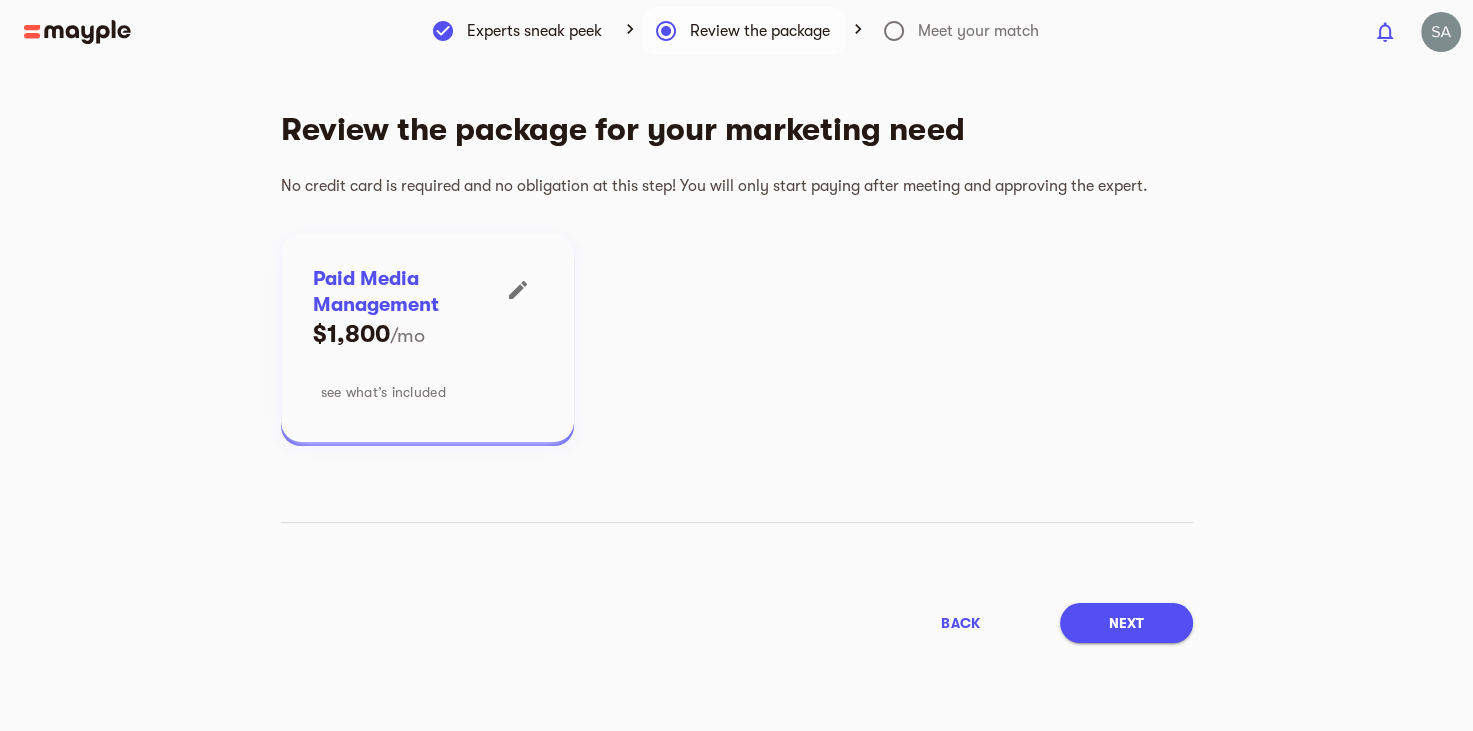 click on "see what’s included" at bounding box center (383, 392) 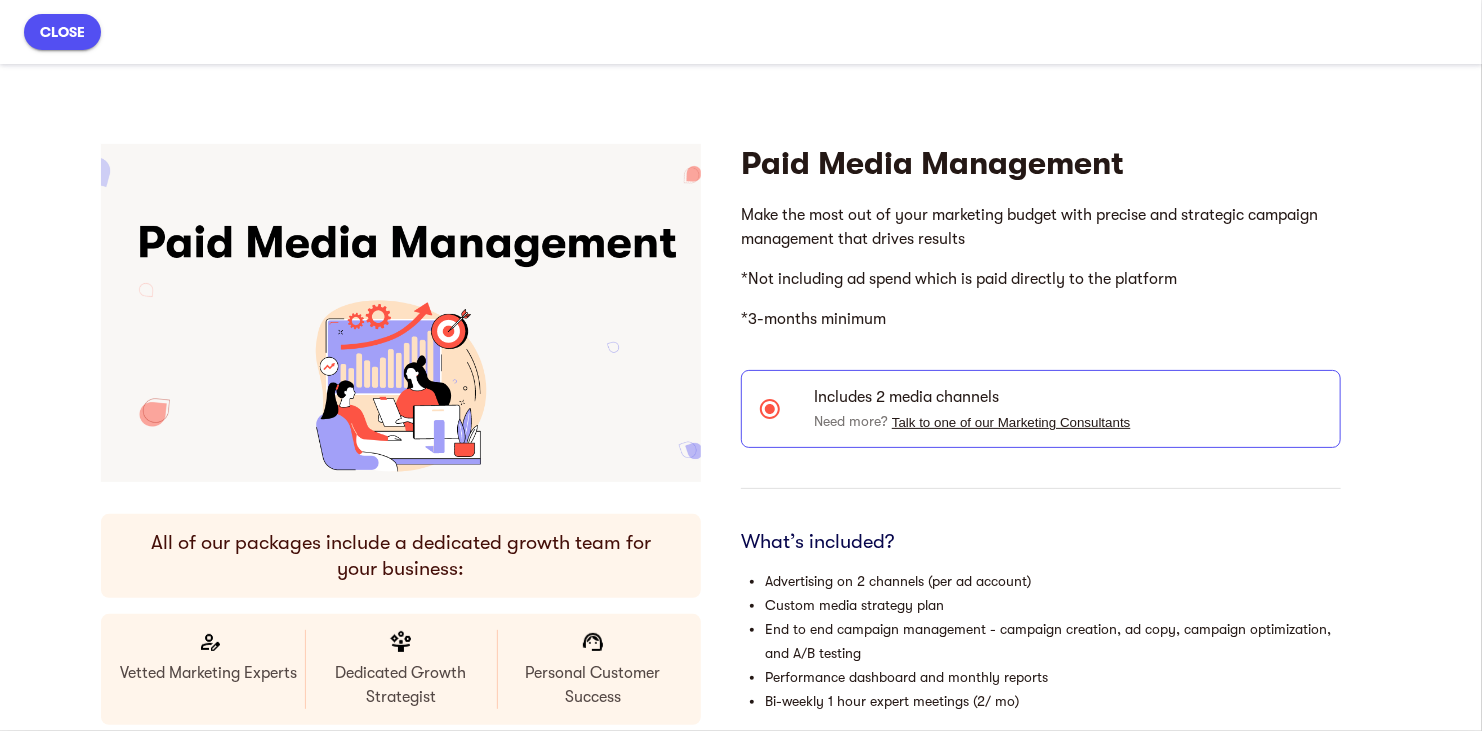scroll, scrollTop: 0, scrollLeft: 0, axis: both 